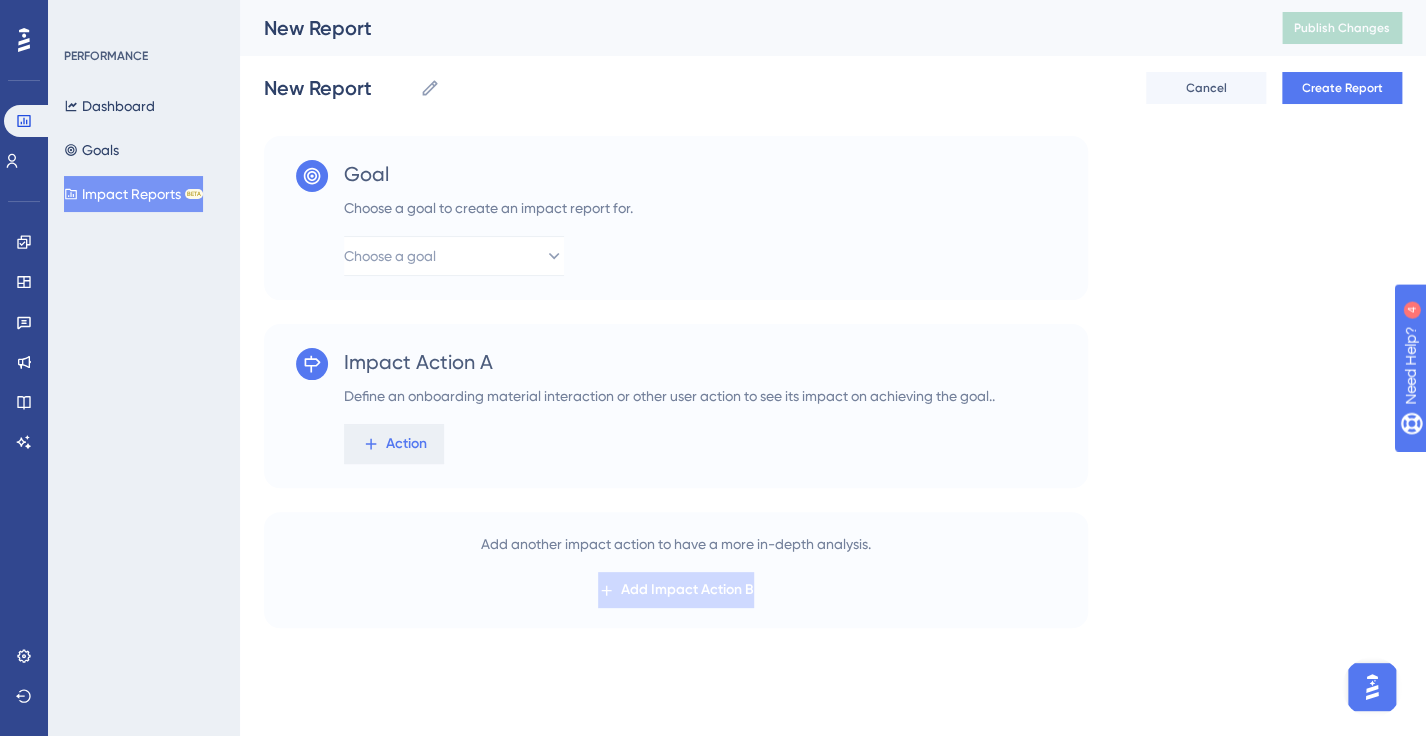 scroll, scrollTop: 0, scrollLeft: 0, axis: both 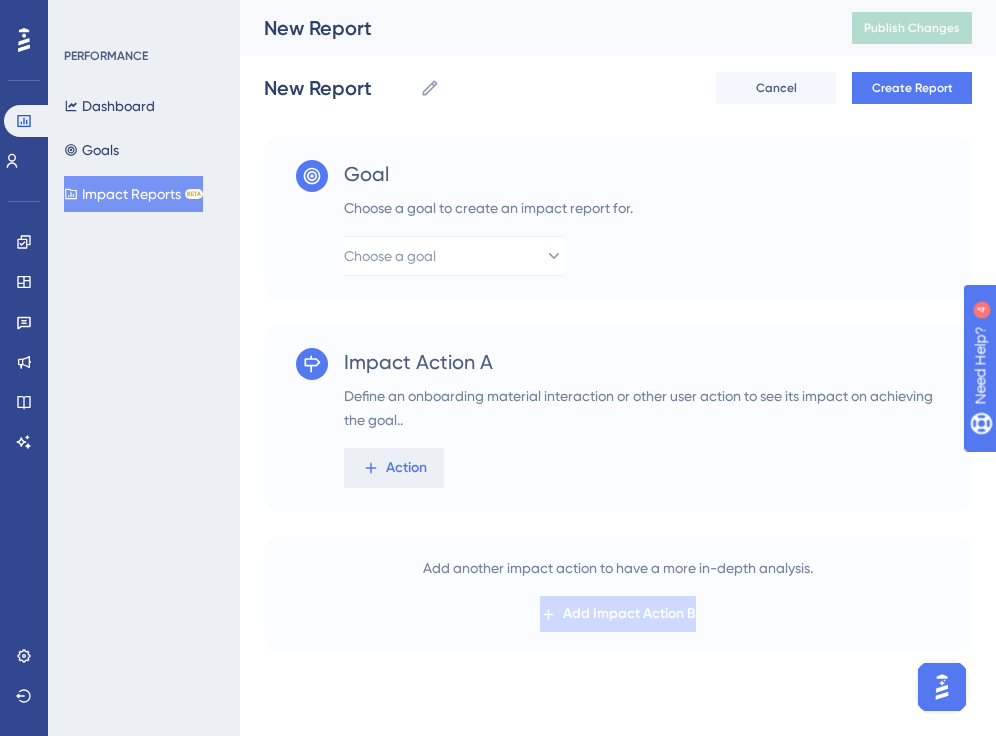 click on "Choose a goal" at bounding box center [488, 256] 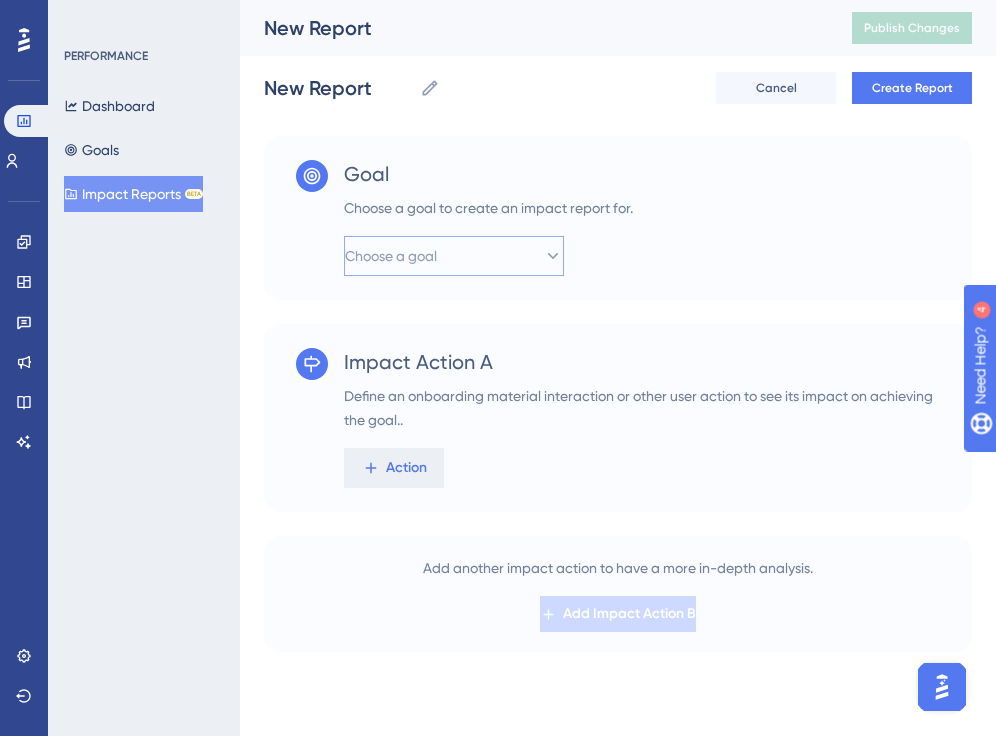 click 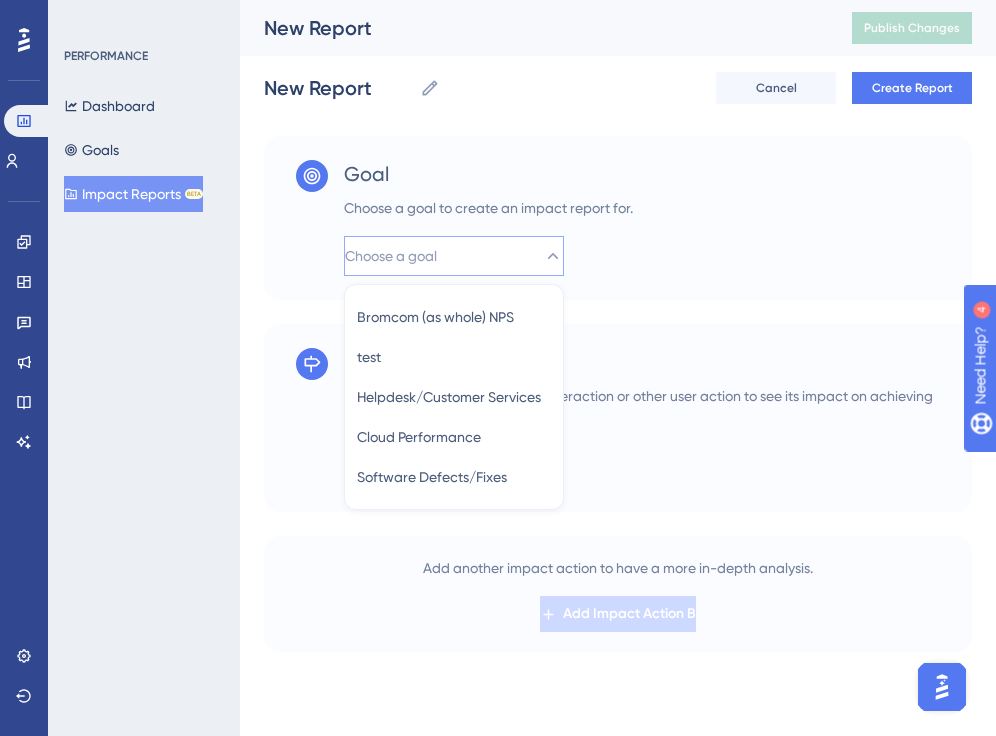 click on "Goal Choose a goal to create an impact report for. Choose a goal Bromcom (as whole) NPS Bromcom (as whole) NPS test test Helpdesk/Customer Services Helpdesk/Customer Services Cloud Performance Cloud Performance Software Defects/Fixes Software Defects/Fixes" at bounding box center [618, 218] 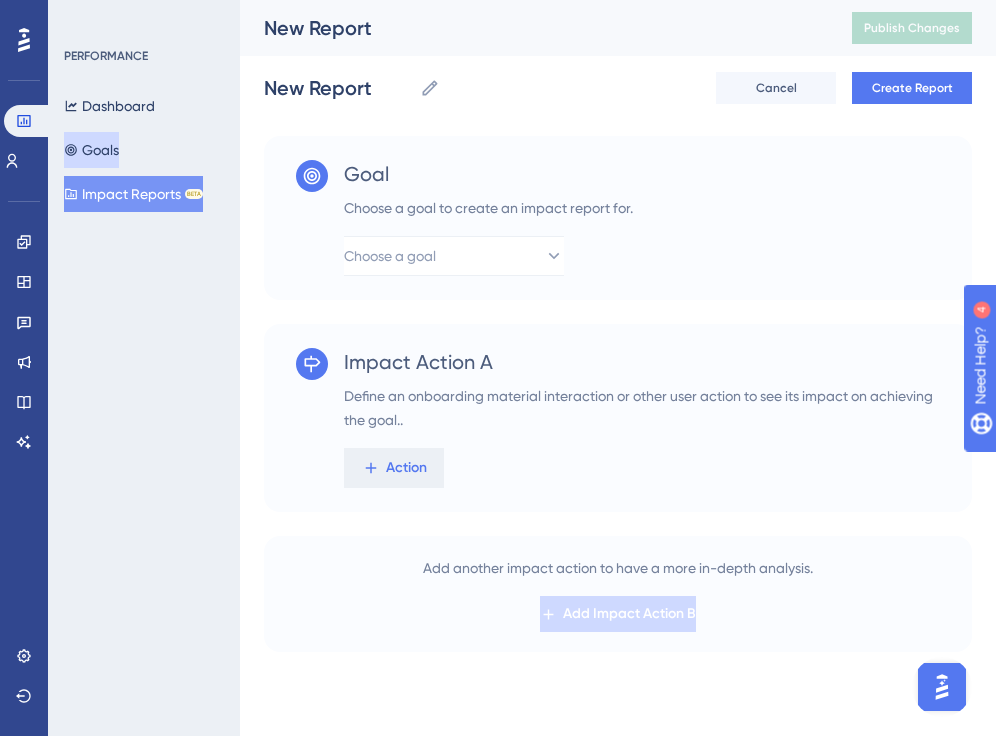 click on "Goals" at bounding box center (91, 150) 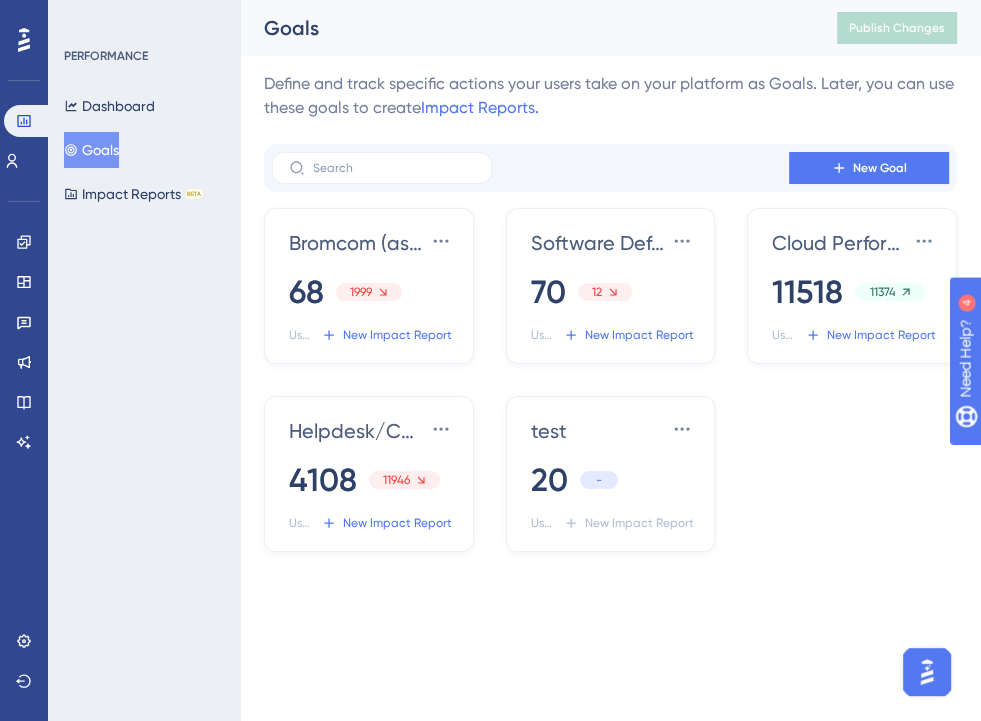 click on "New Goal" at bounding box center (610, 168) 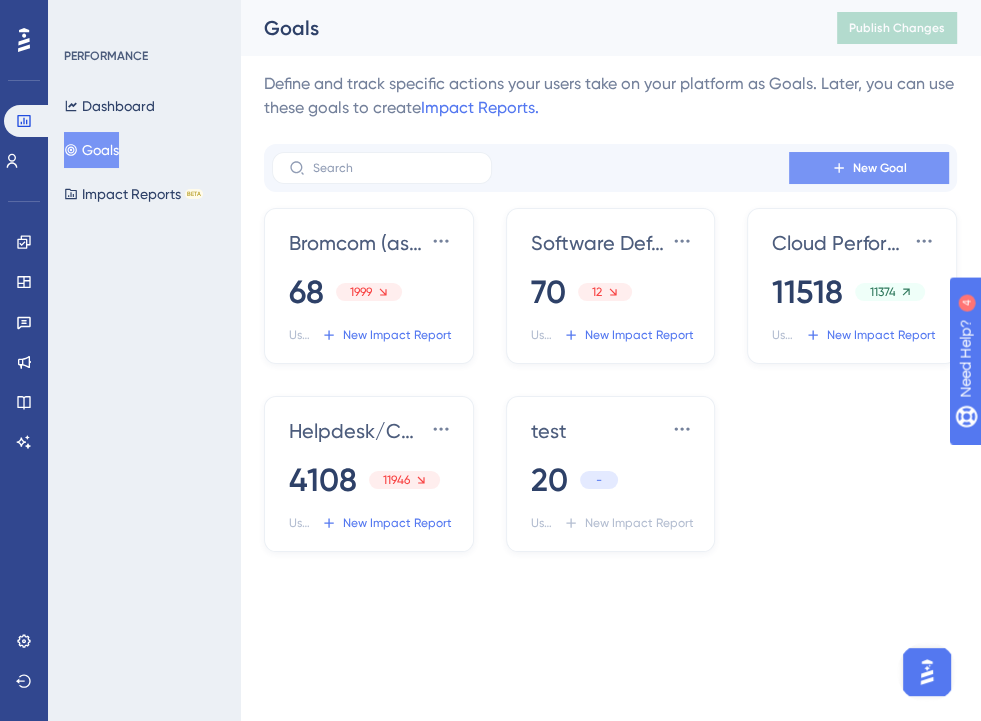 click on "New Goal" at bounding box center (869, 168) 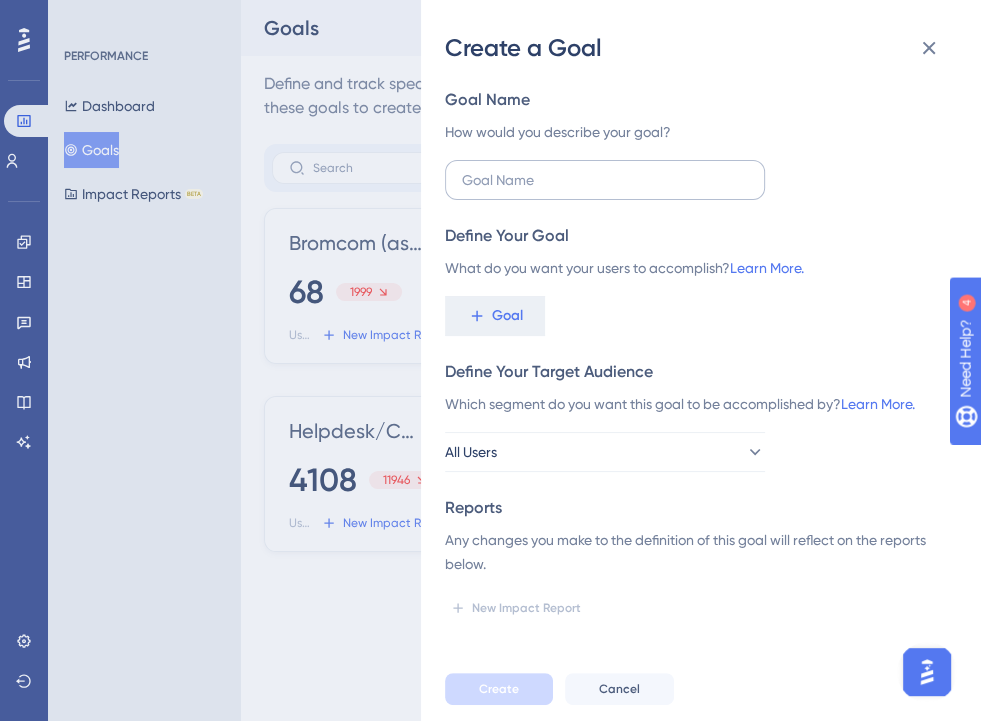 click at bounding box center [605, 180] 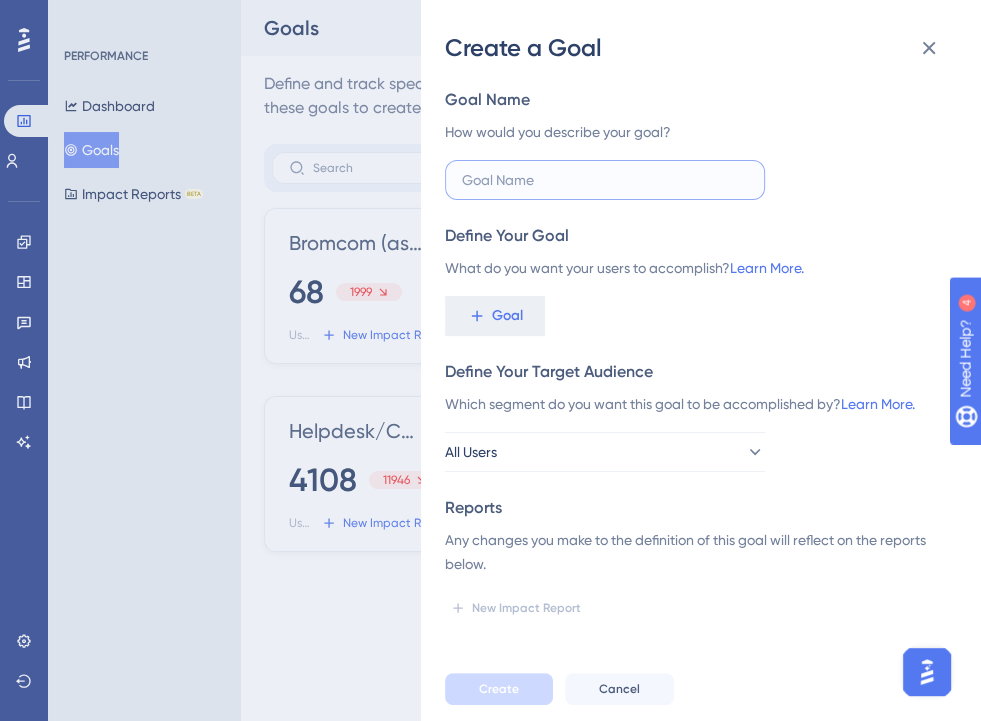 click at bounding box center [605, 180] 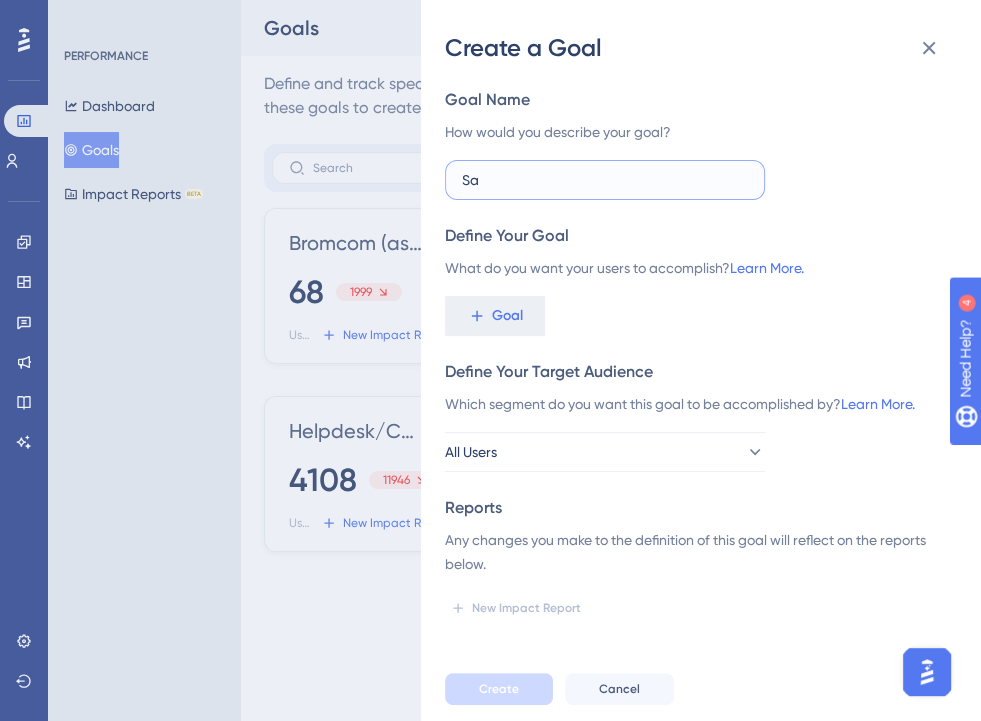 type on "S" 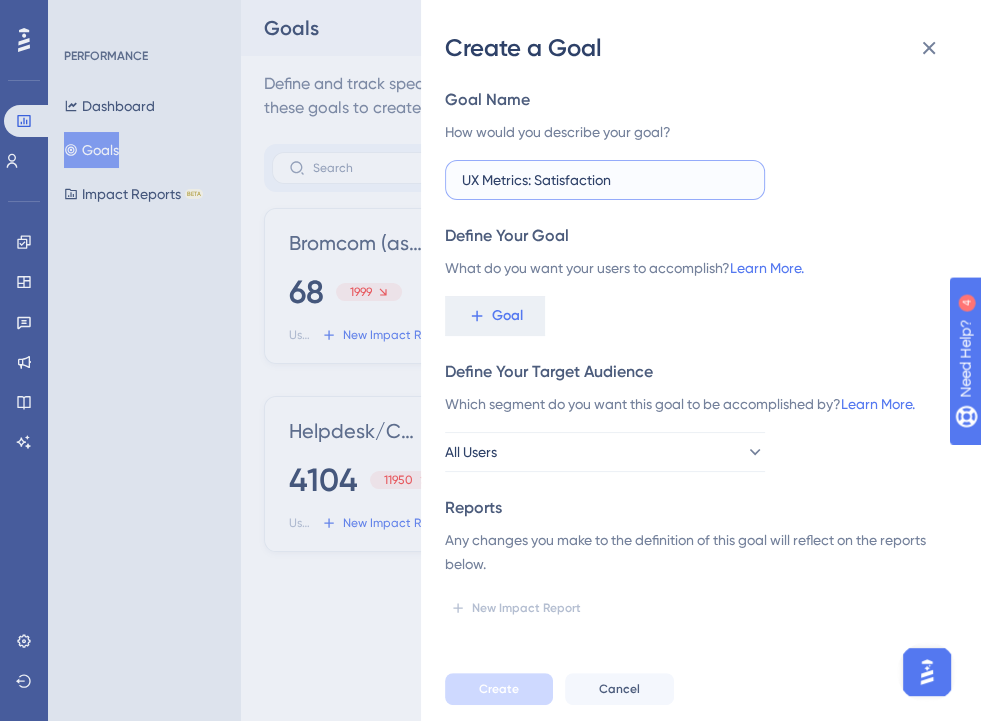 type on "UX Metrics: Satisfaction" 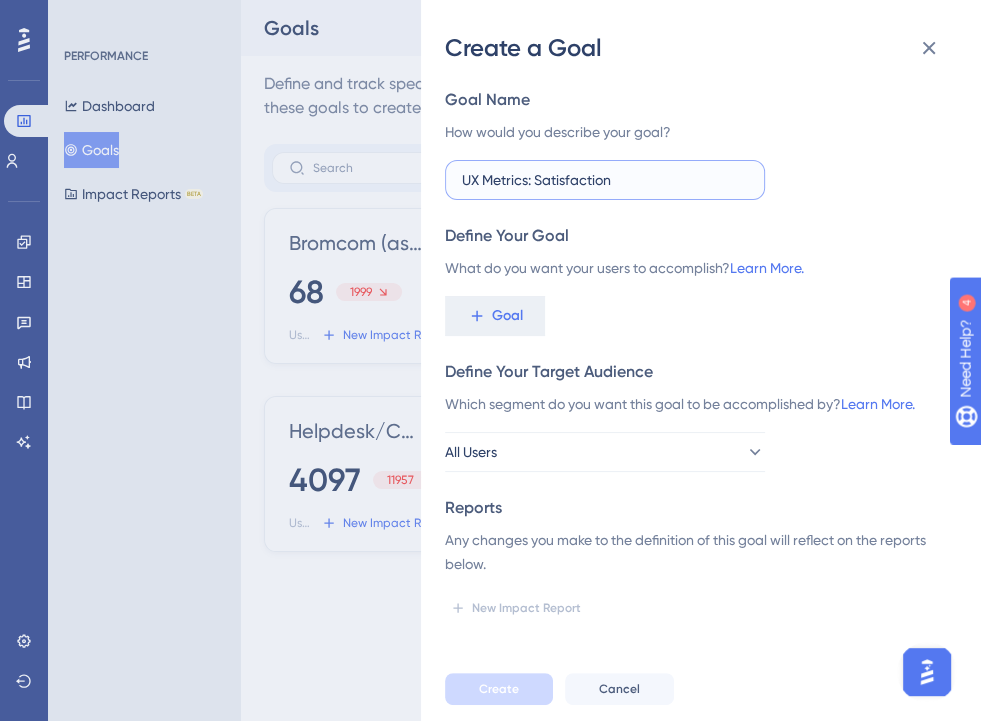 click on "UX Metrics: Satisfaction" at bounding box center (605, 180) 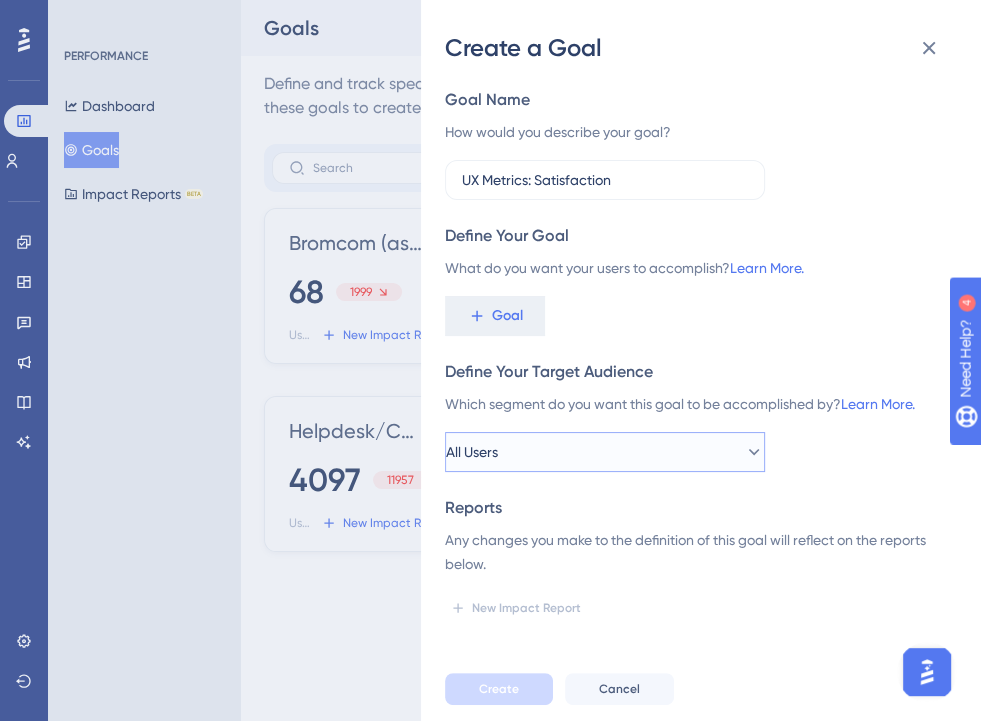 click on "All Users" at bounding box center (605, 452) 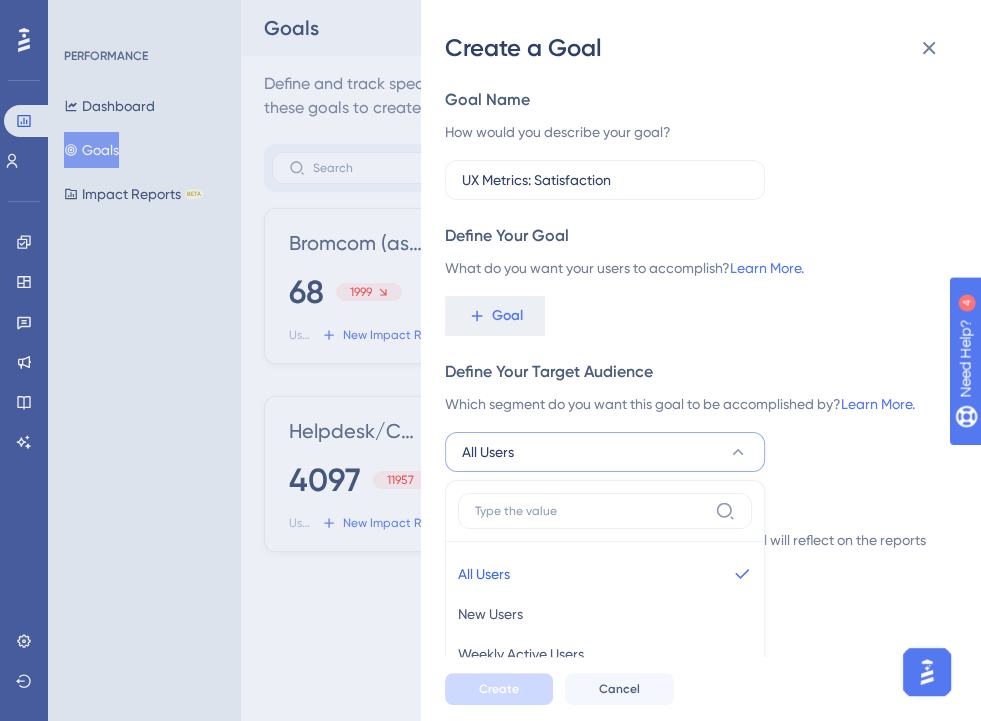scroll, scrollTop: 160, scrollLeft: 0, axis: vertical 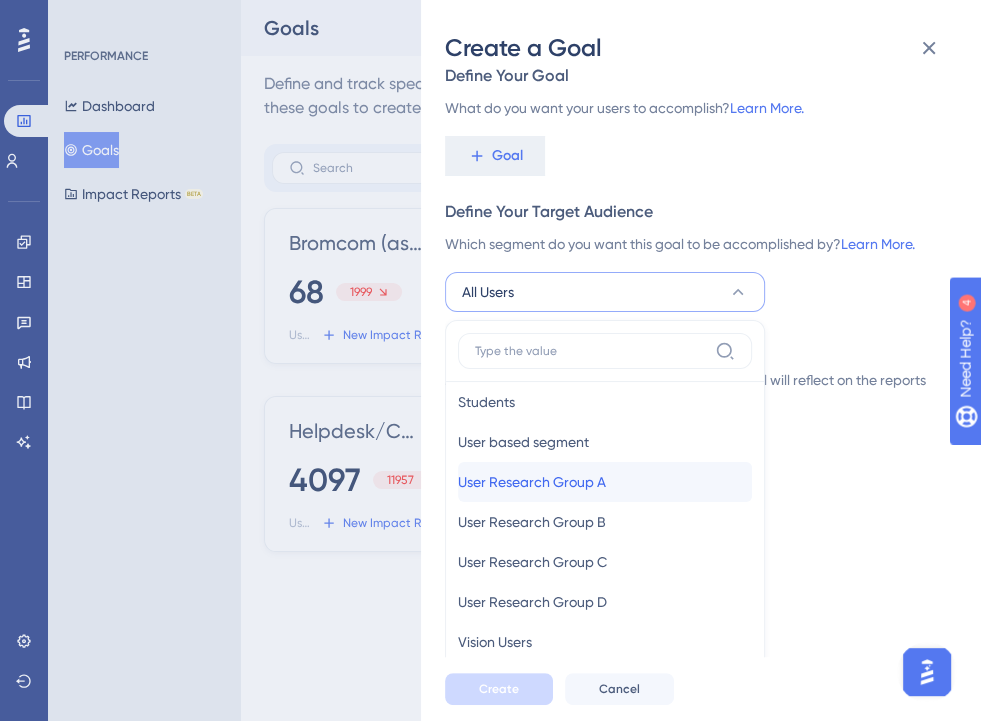 click on "User Research Group A" at bounding box center [532, 482] 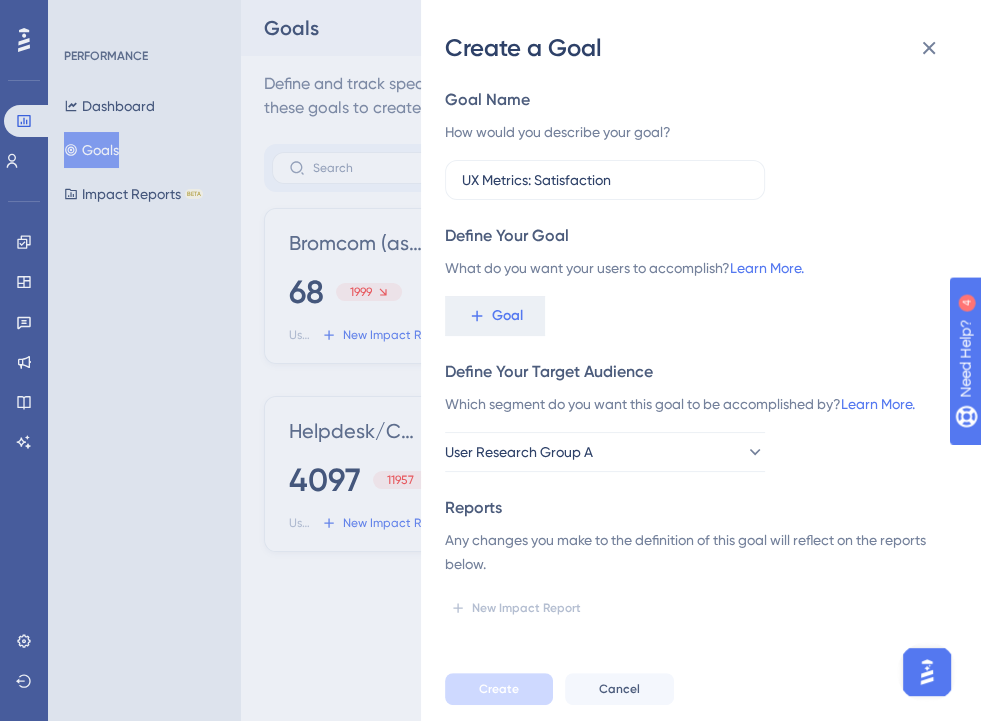 scroll, scrollTop: 0, scrollLeft: 0, axis: both 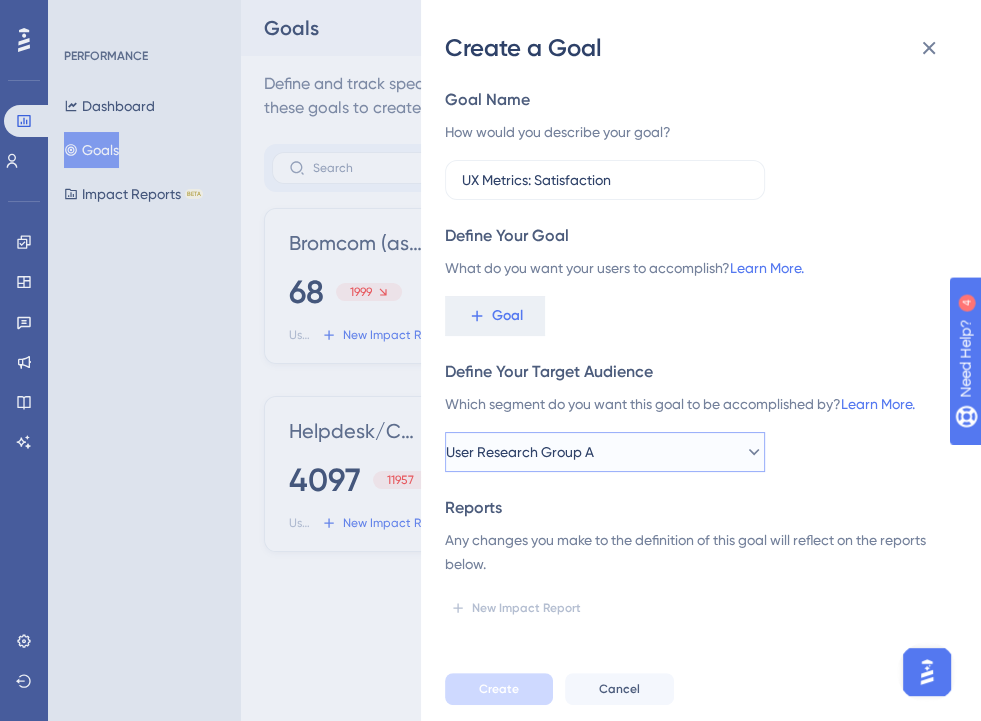 click on "User Research Group A" at bounding box center [605, 452] 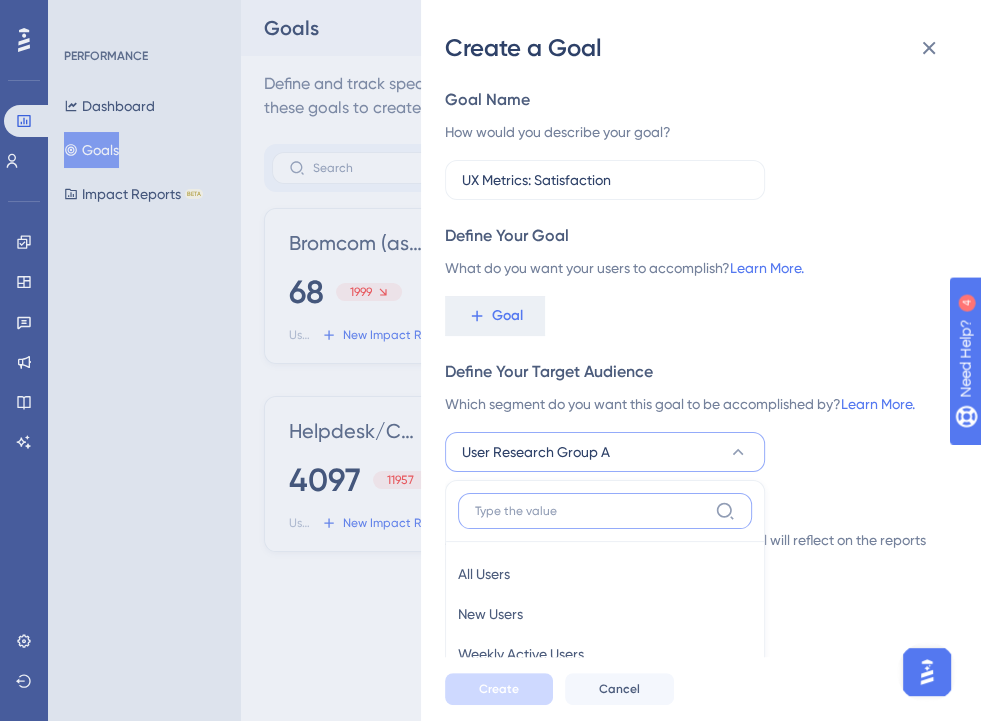 scroll, scrollTop: 297, scrollLeft: 0, axis: vertical 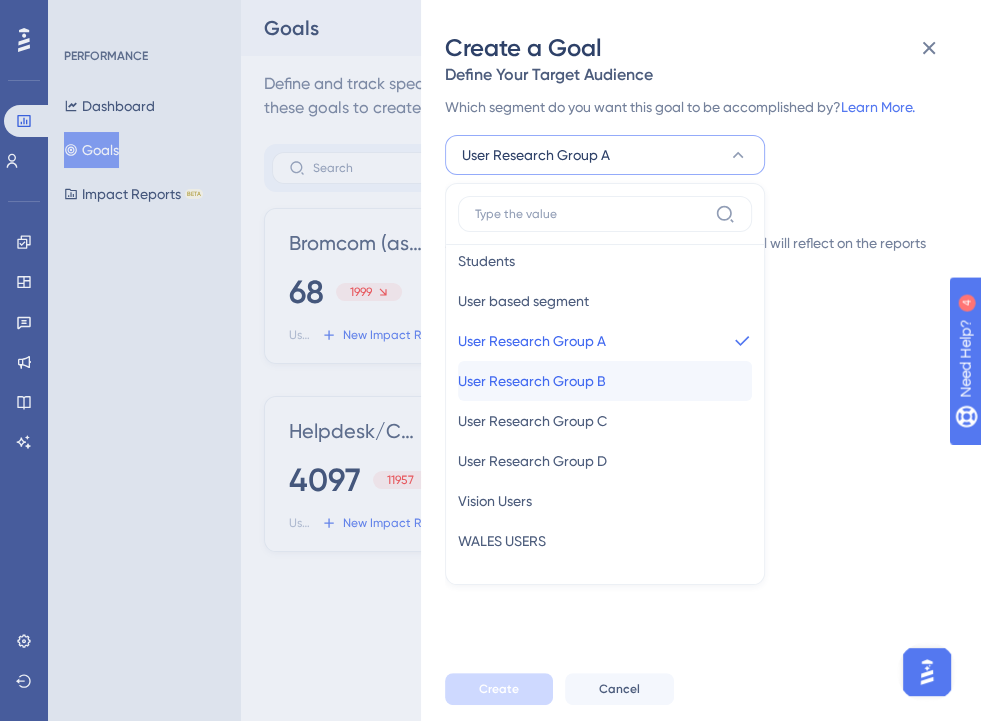 click on "User Research Group B User Research Group B" at bounding box center (605, 381) 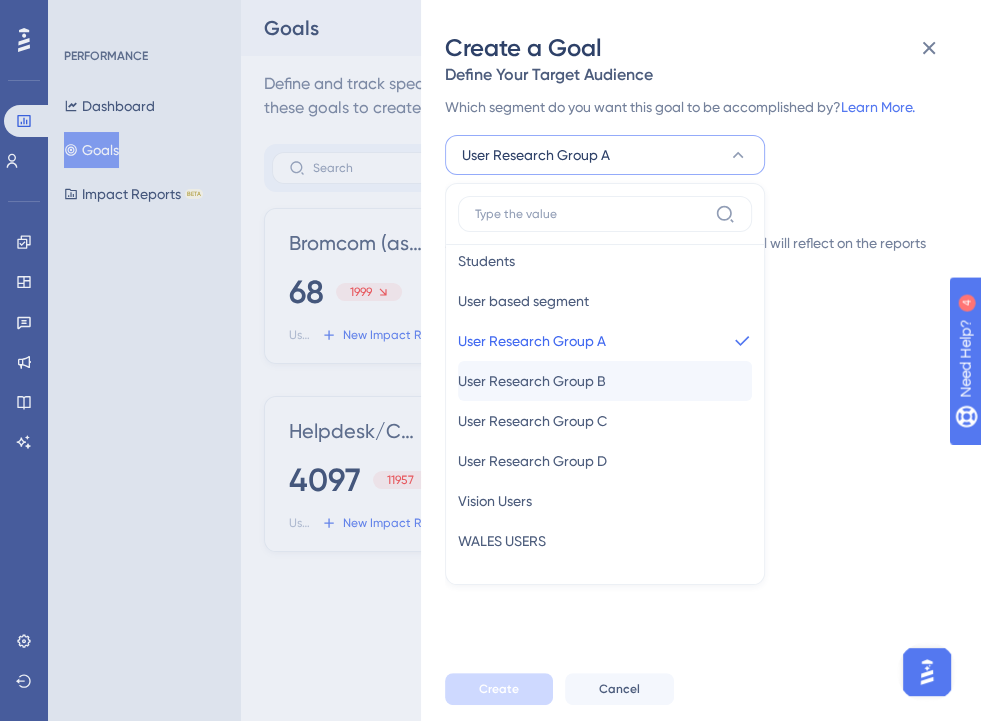 scroll, scrollTop: 0, scrollLeft: 0, axis: both 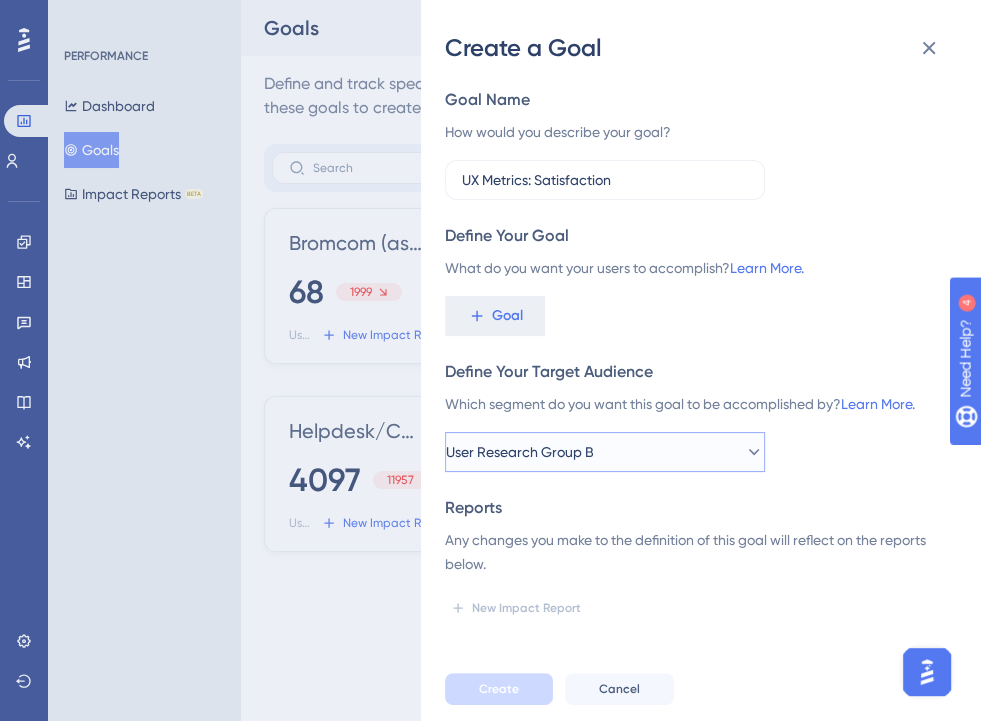 click on "User Research Group B" at bounding box center (605, 452) 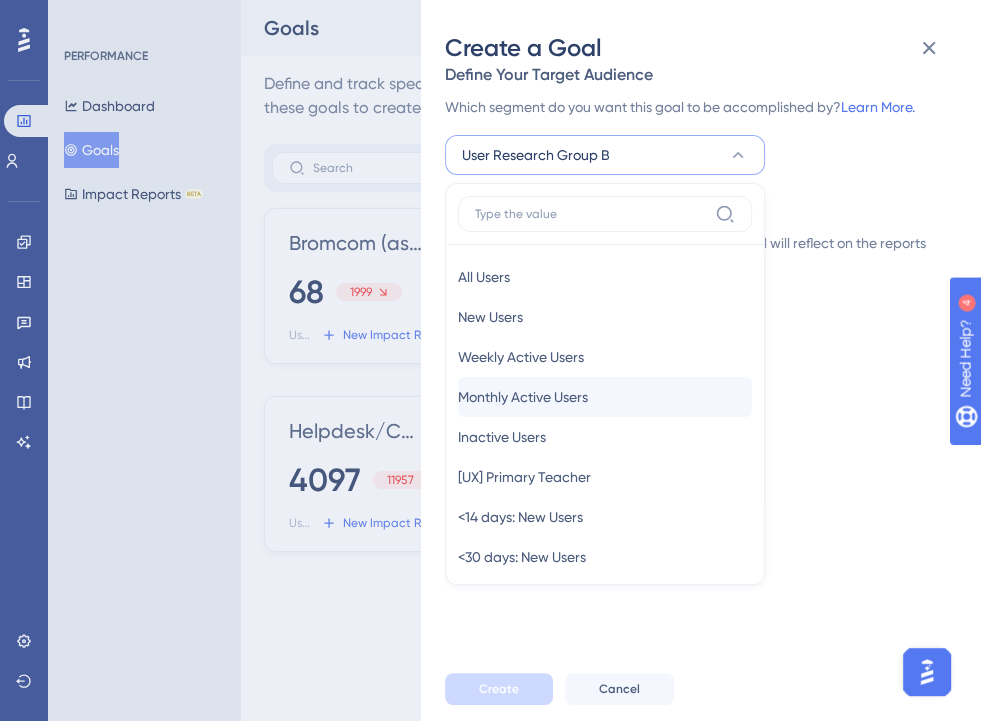 scroll, scrollTop: 0, scrollLeft: 0, axis: both 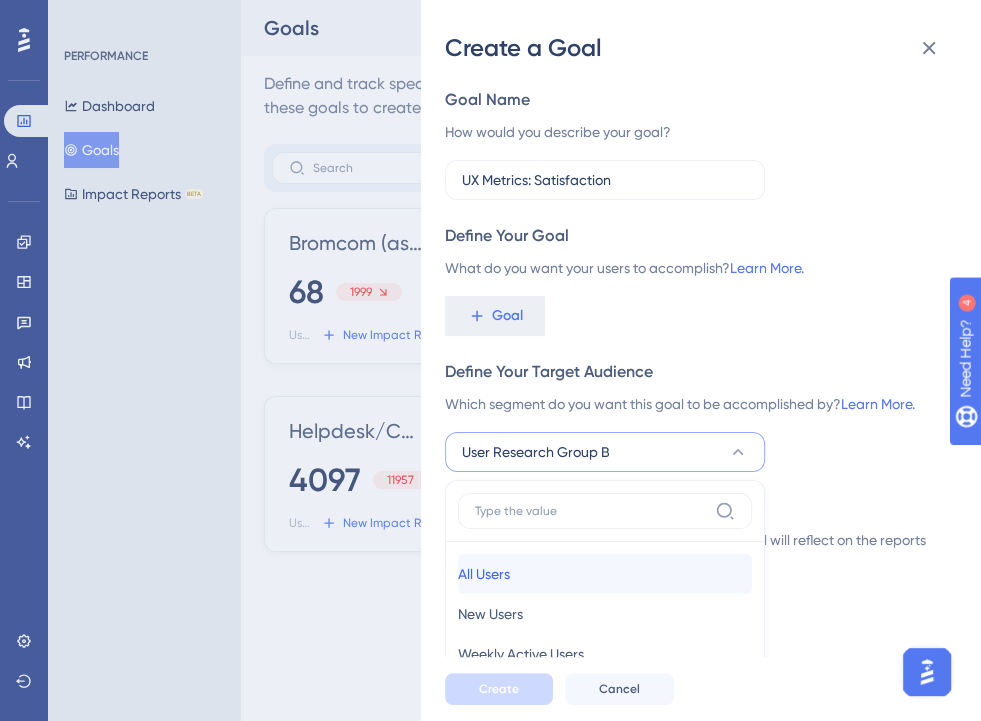 click on "All Users All Users" at bounding box center [605, 574] 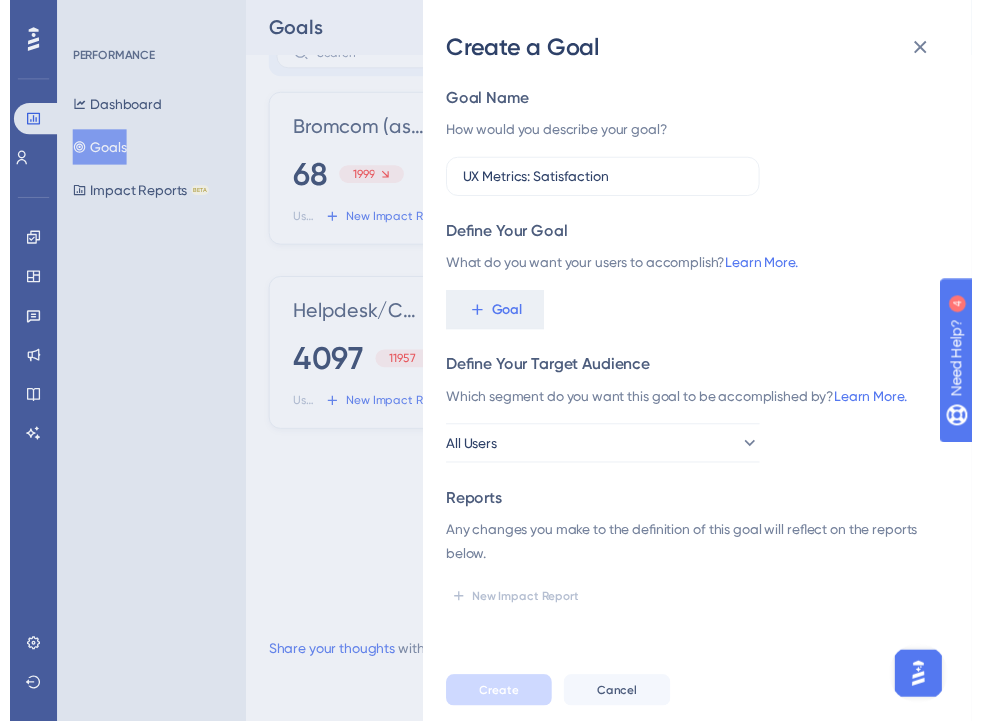 scroll, scrollTop: 0, scrollLeft: 0, axis: both 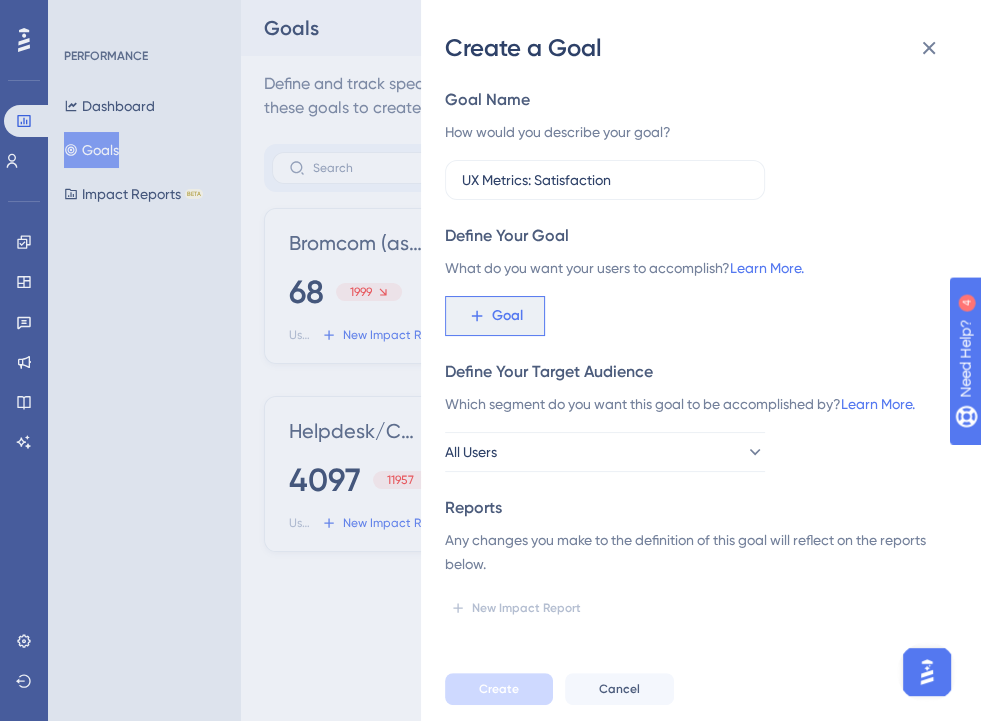 click on "Goal" at bounding box center (507, 316) 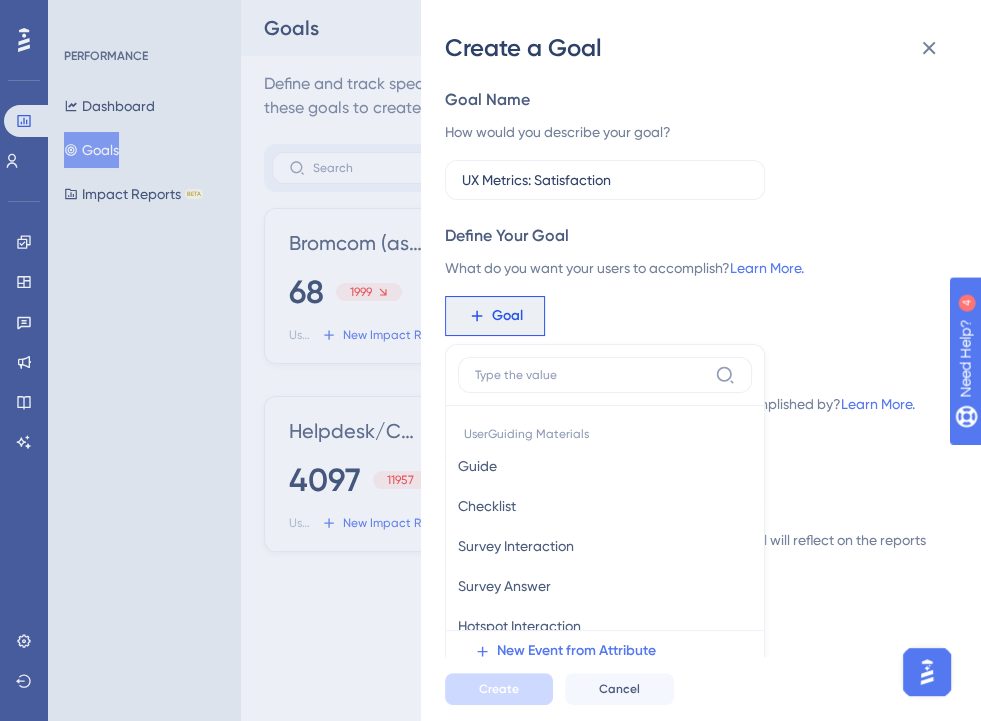 scroll, scrollTop: 140, scrollLeft: 0, axis: vertical 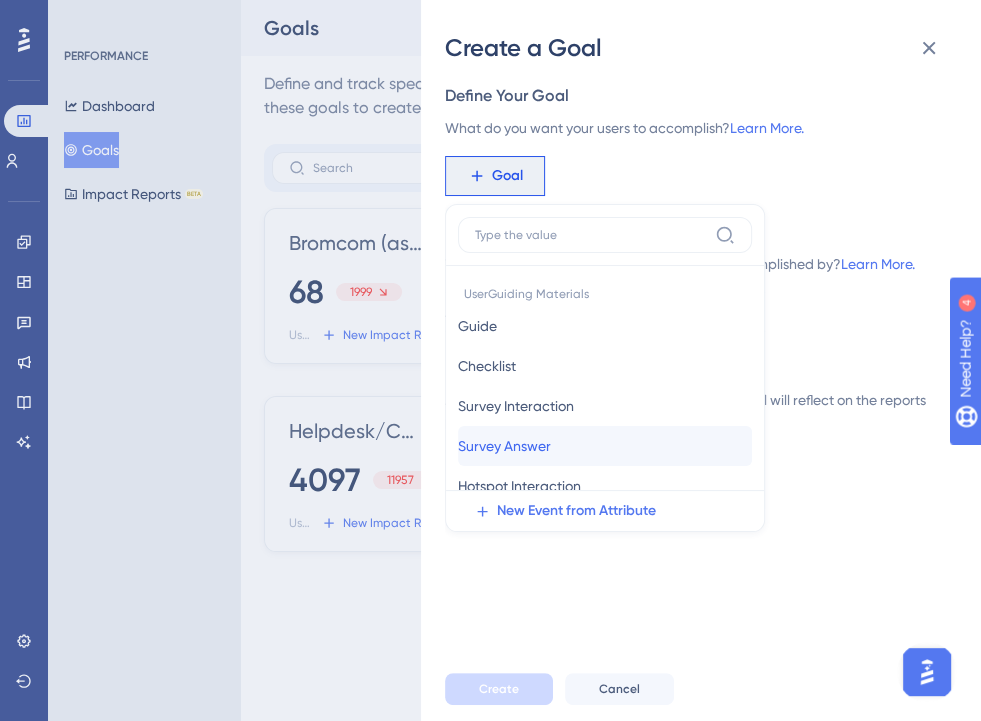 click on "Survey Answer" at bounding box center (504, 446) 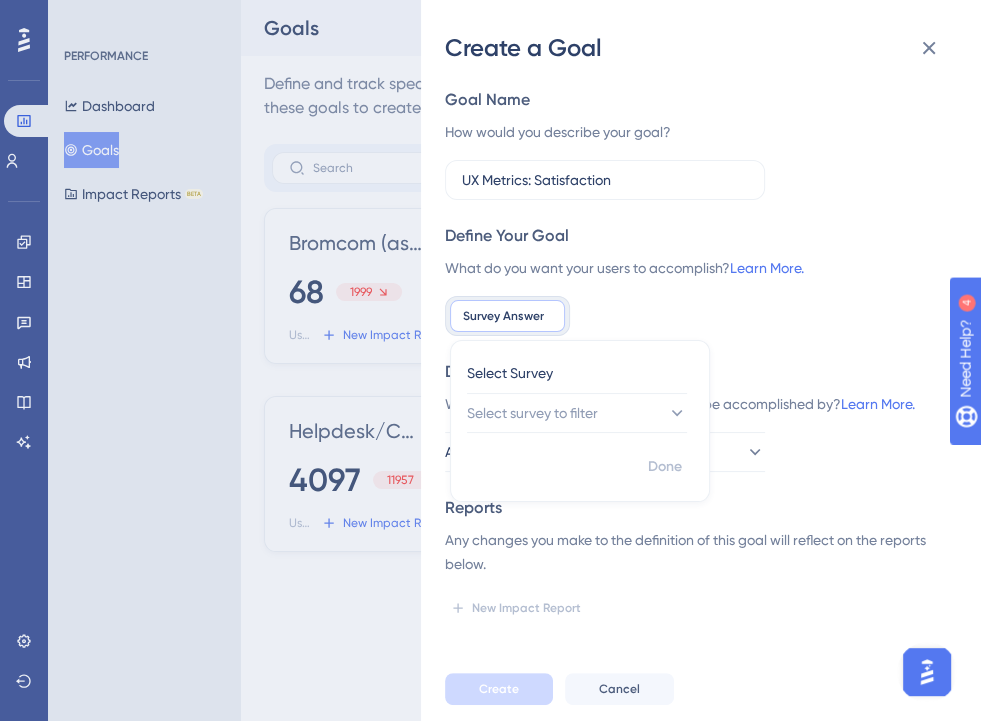 scroll, scrollTop: 0, scrollLeft: 0, axis: both 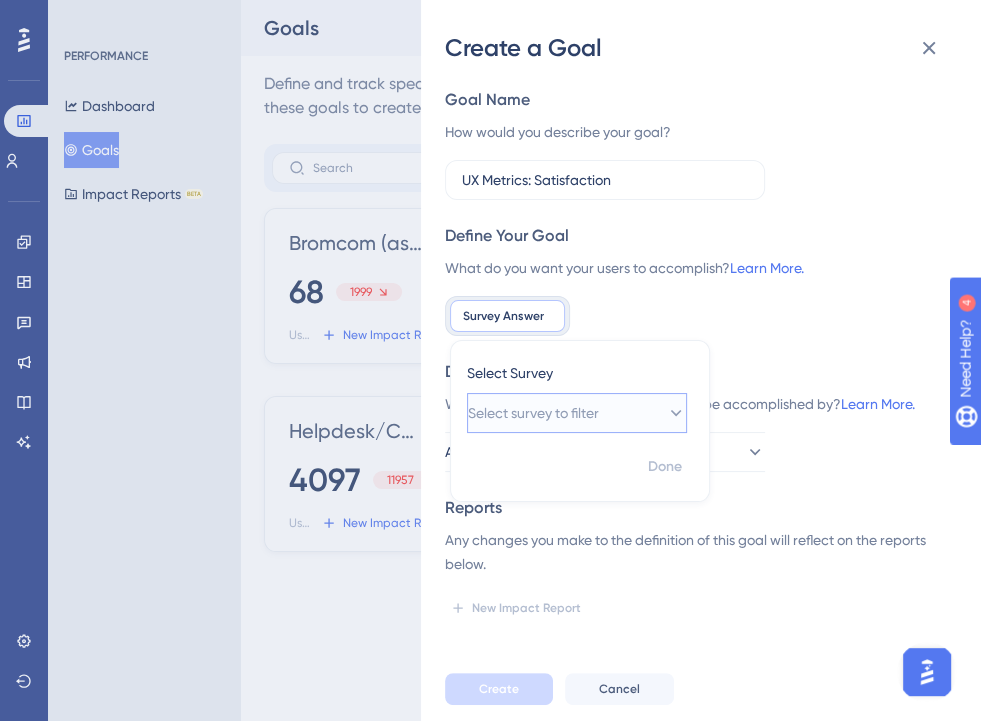 click on "Select survey to filter" at bounding box center (533, 413) 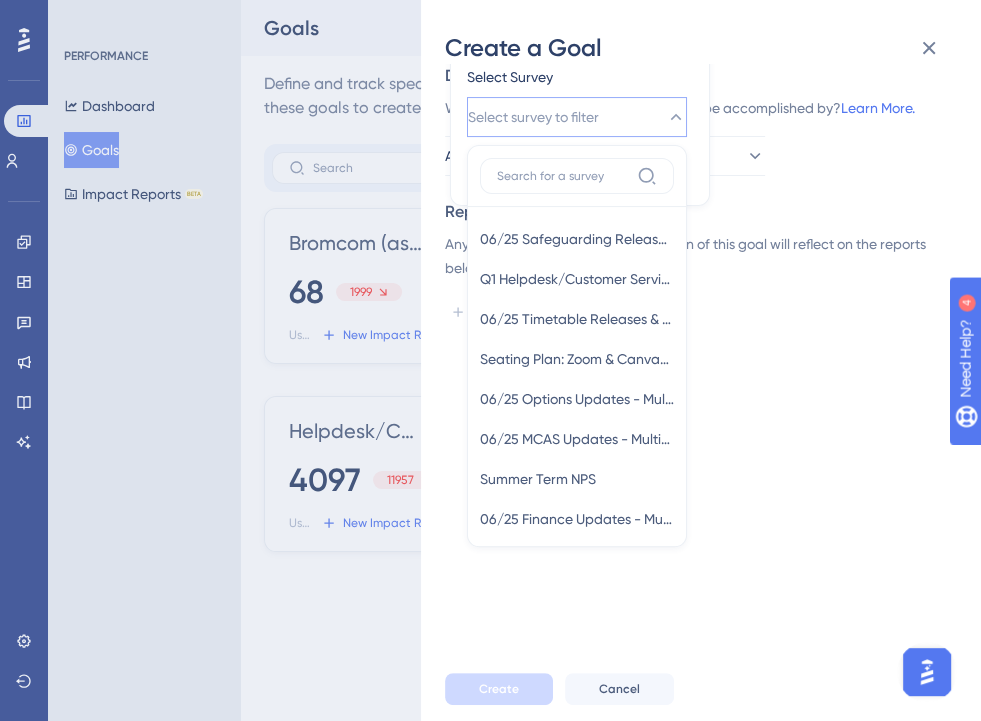 scroll, scrollTop: 292, scrollLeft: 0, axis: vertical 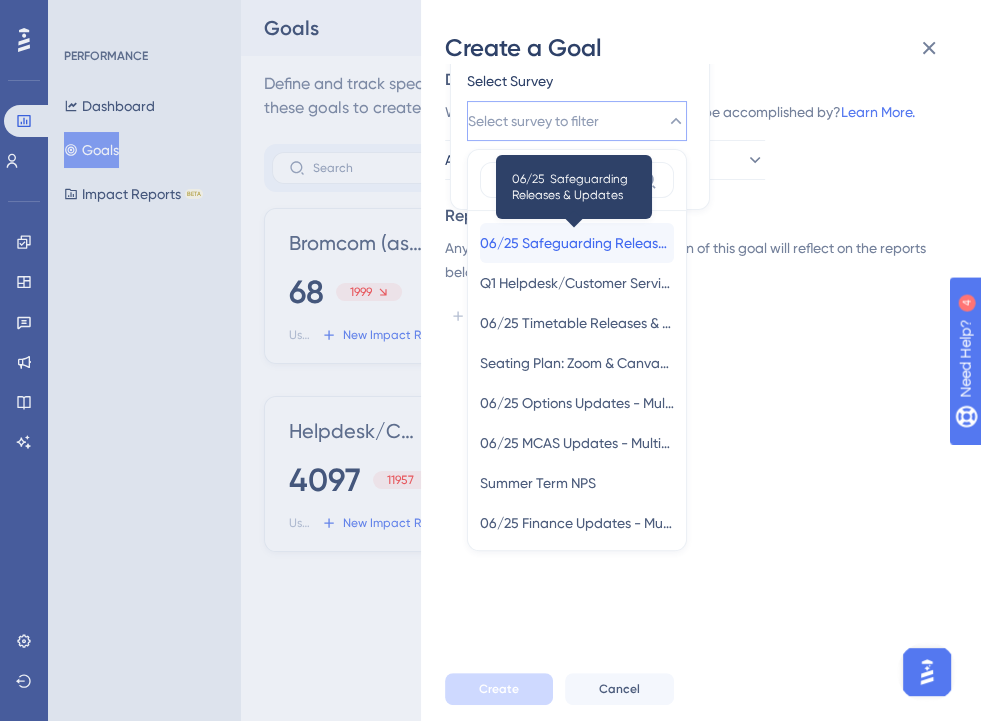 click on "06/25  Safeguarding Releases & Updates" at bounding box center (577, 243) 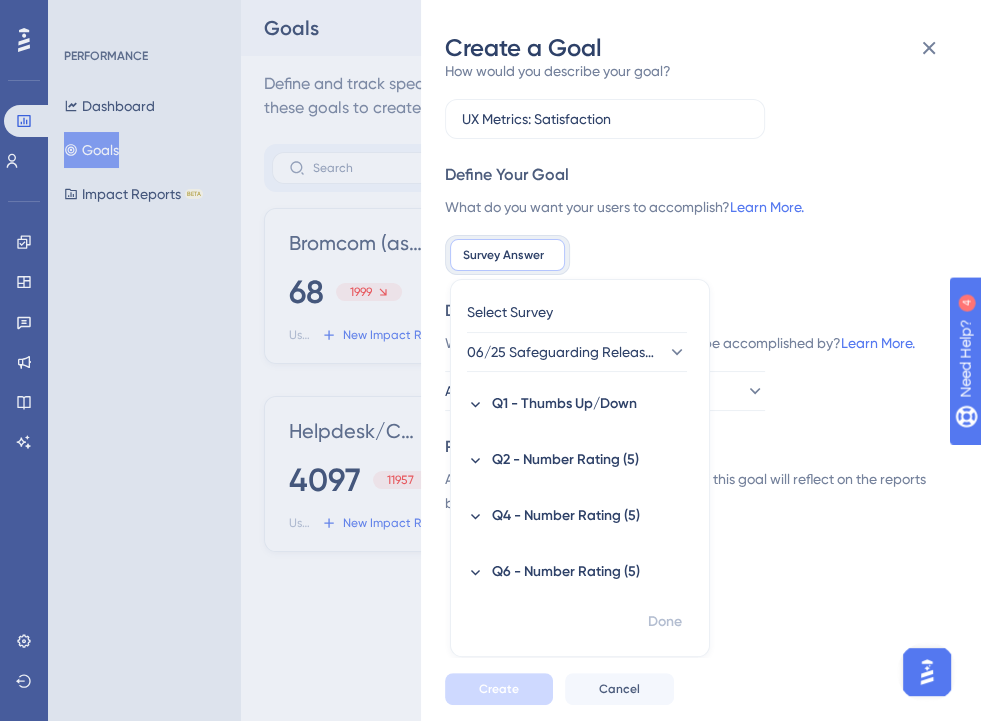 scroll, scrollTop: 45, scrollLeft: 0, axis: vertical 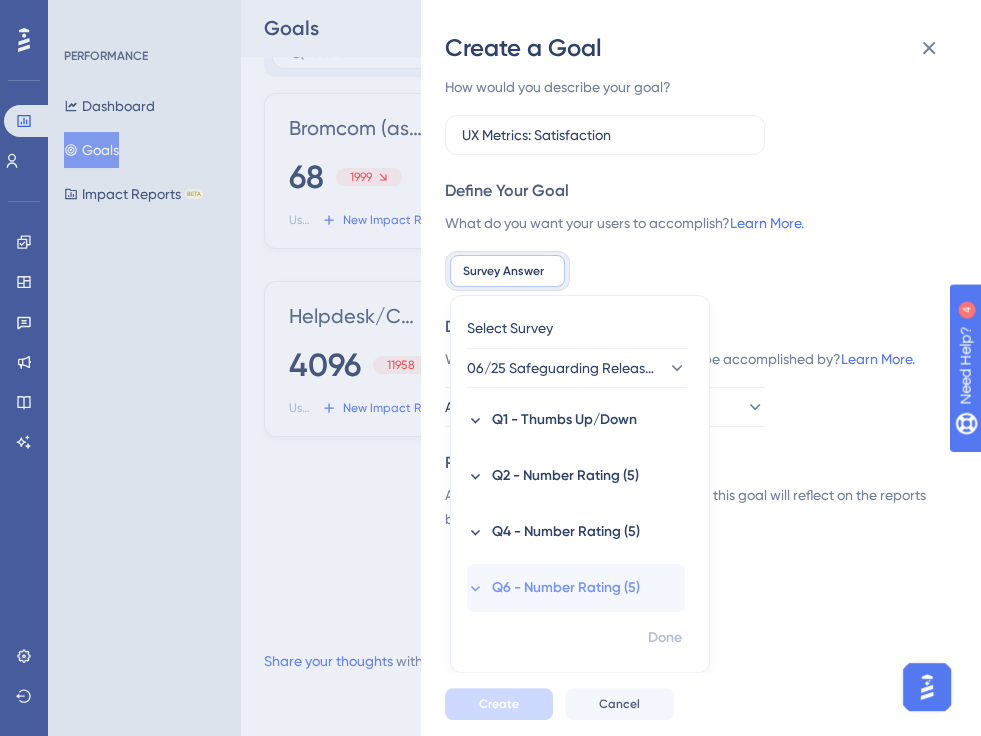click on "Q6 - Number Rating (5)" at bounding box center (566, 588) 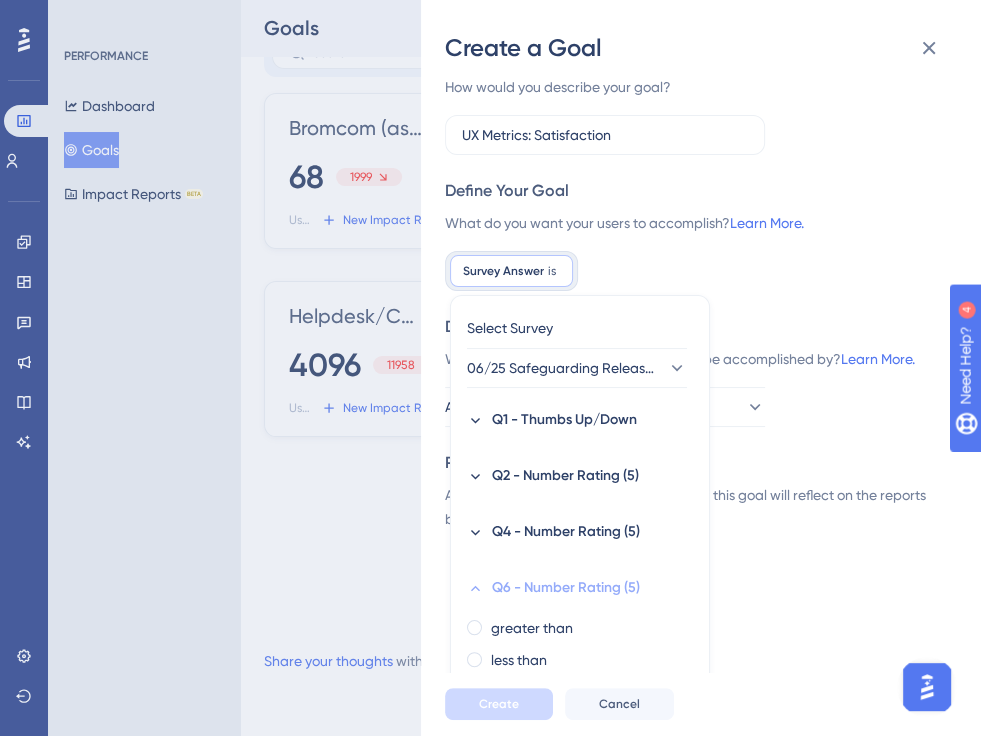 scroll, scrollTop: 225, scrollLeft: 0, axis: vertical 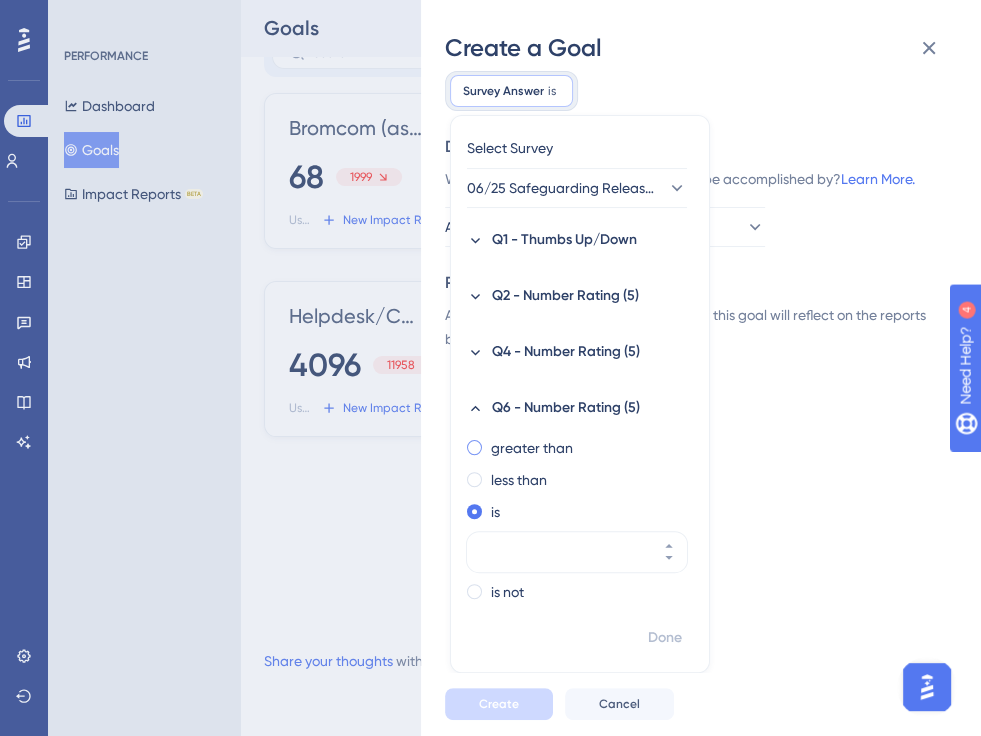 click on "greater than" at bounding box center [532, 448] 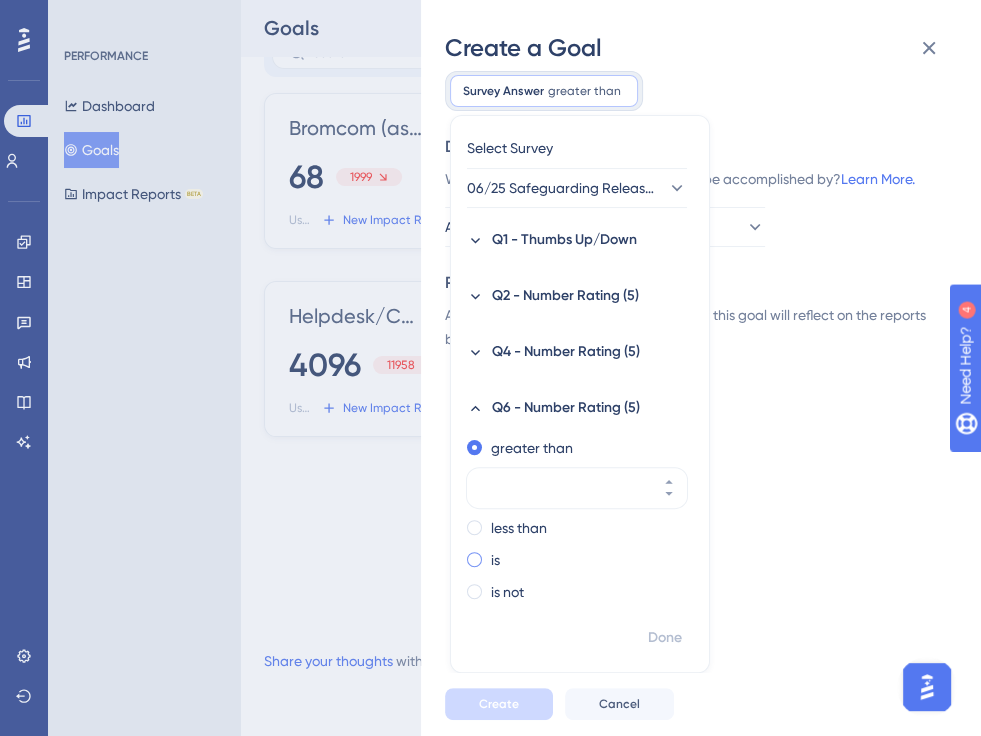 click on "is" at bounding box center (576, 560) 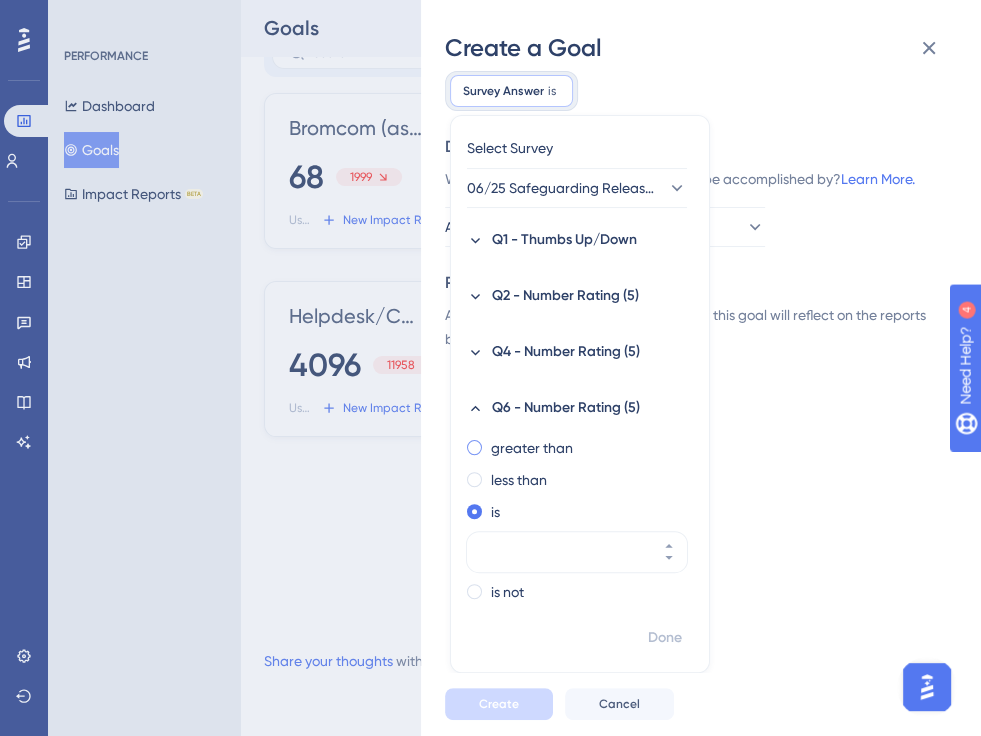 click on "greater than" at bounding box center (532, 448) 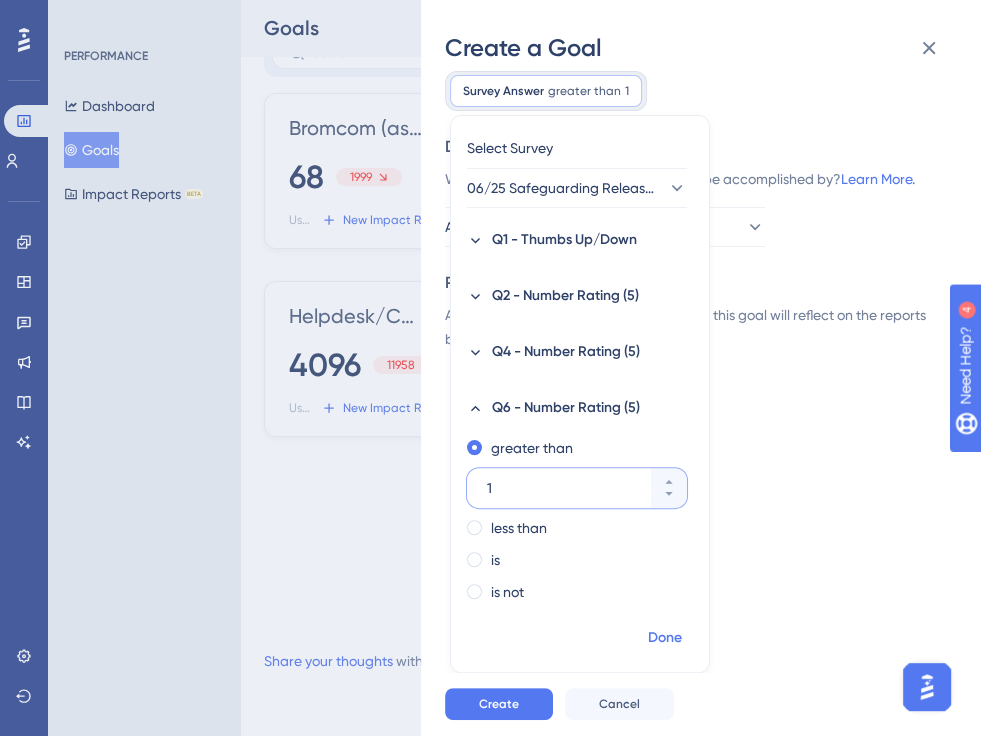 type on "1" 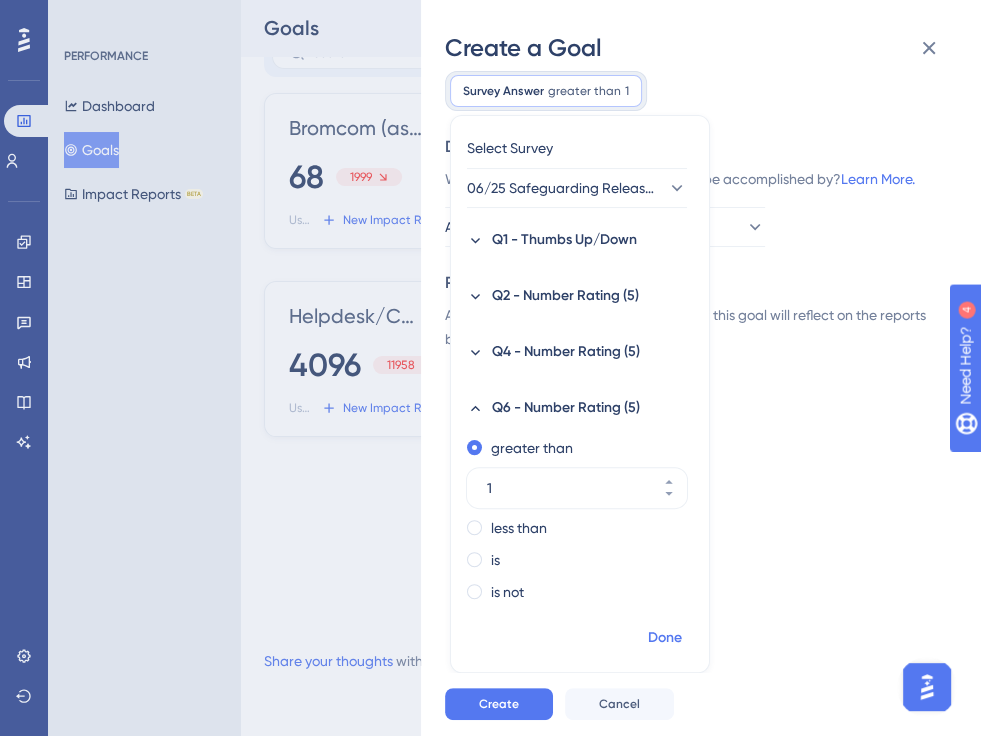 click on "Done" at bounding box center [665, 638] 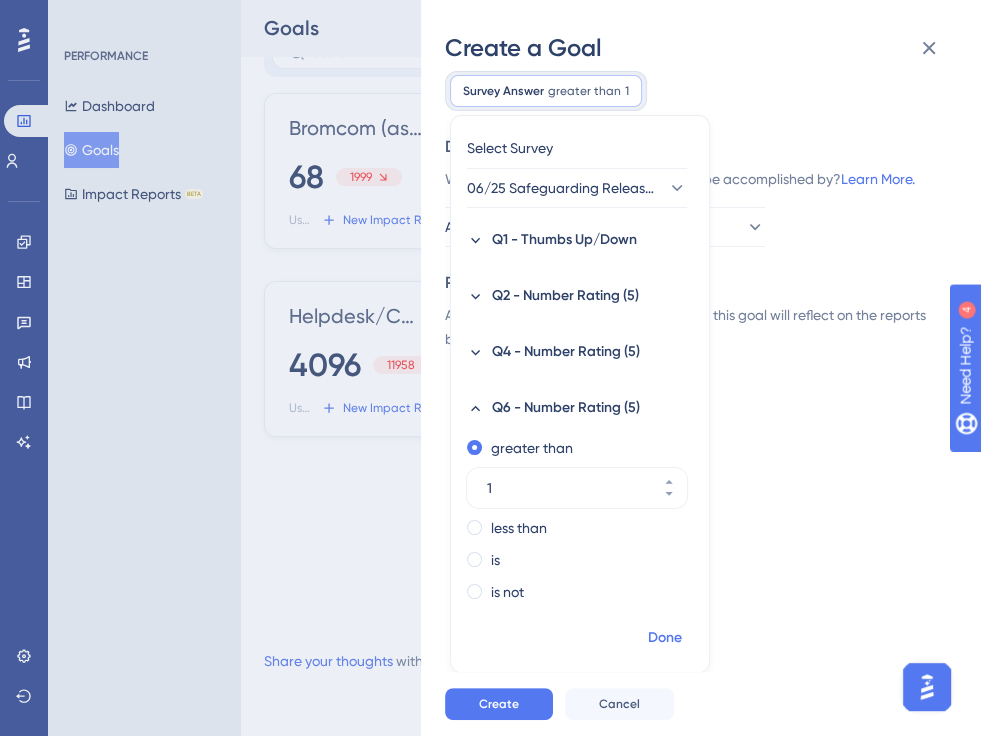 scroll, scrollTop: 0, scrollLeft: 0, axis: both 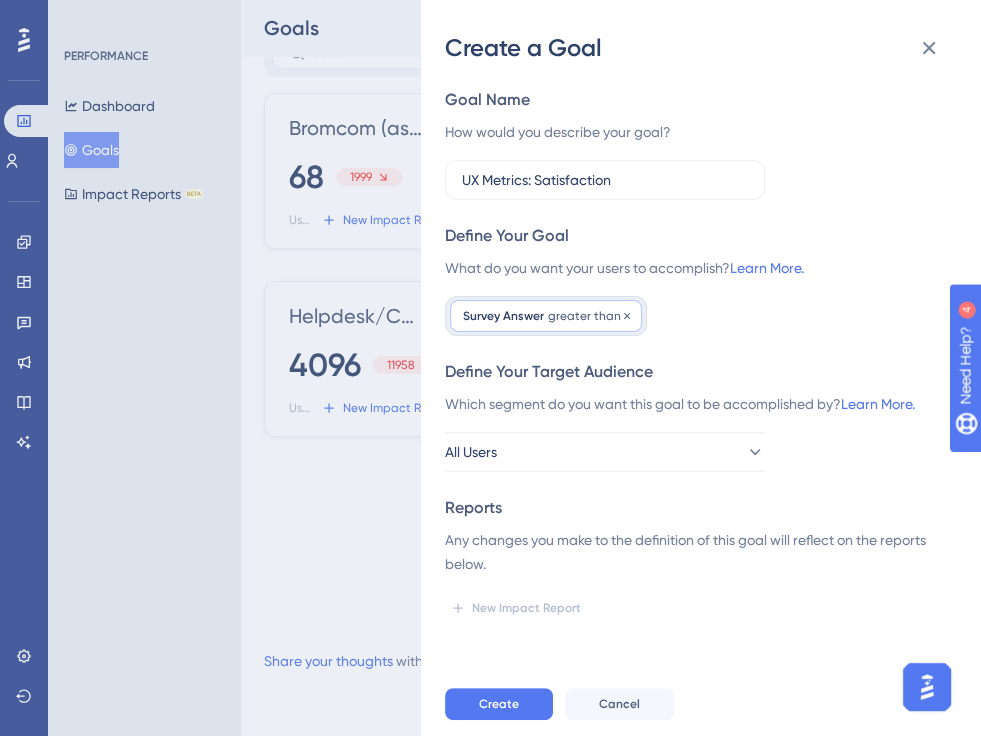 click on "Survey Answer" at bounding box center (503, 316) 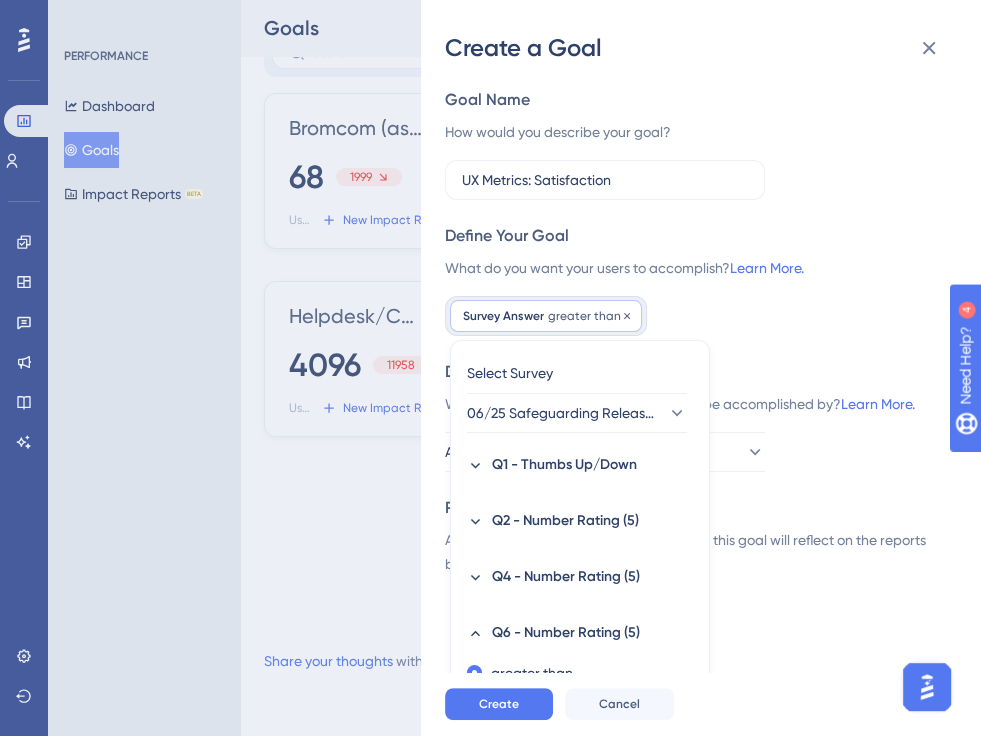 scroll, scrollTop: 225, scrollLeft: 0, axis: vertical 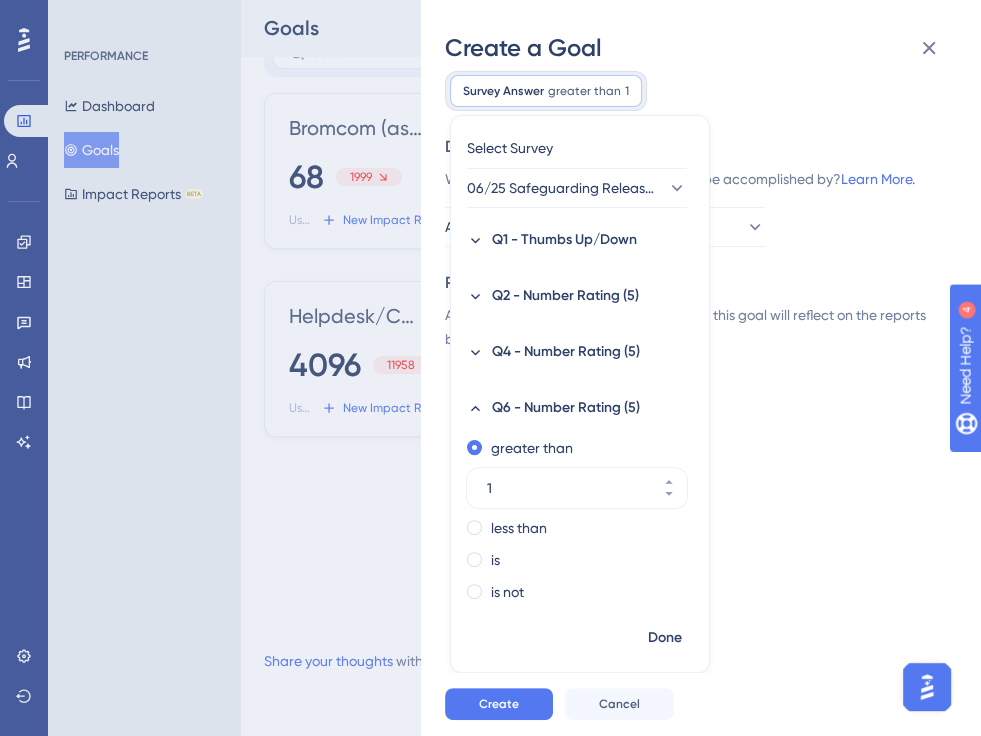 click on "Goal Name How would you describe your goal? UX Metrics: Satisfaction Define Your Goal What do you want your users to accomplish?  Learn More. Survey Answer greater than 1 1 Remove Select Survey 06/25  Safeguarding Releases & Updates Q1 - Thumbs Up/Down Q2 - Number Rating (5) Q4 - Number Rating (5) Q6 - Number Rating (5) greater than 1 less than is is not Done Define Your Target Audience Which segment do you want this goal to be accomplished by?  Learn More. All Users Reports Any changes you make to the definition of this goal will reflect on the reports below. New Impact Report" at bounding box center (709, 368) 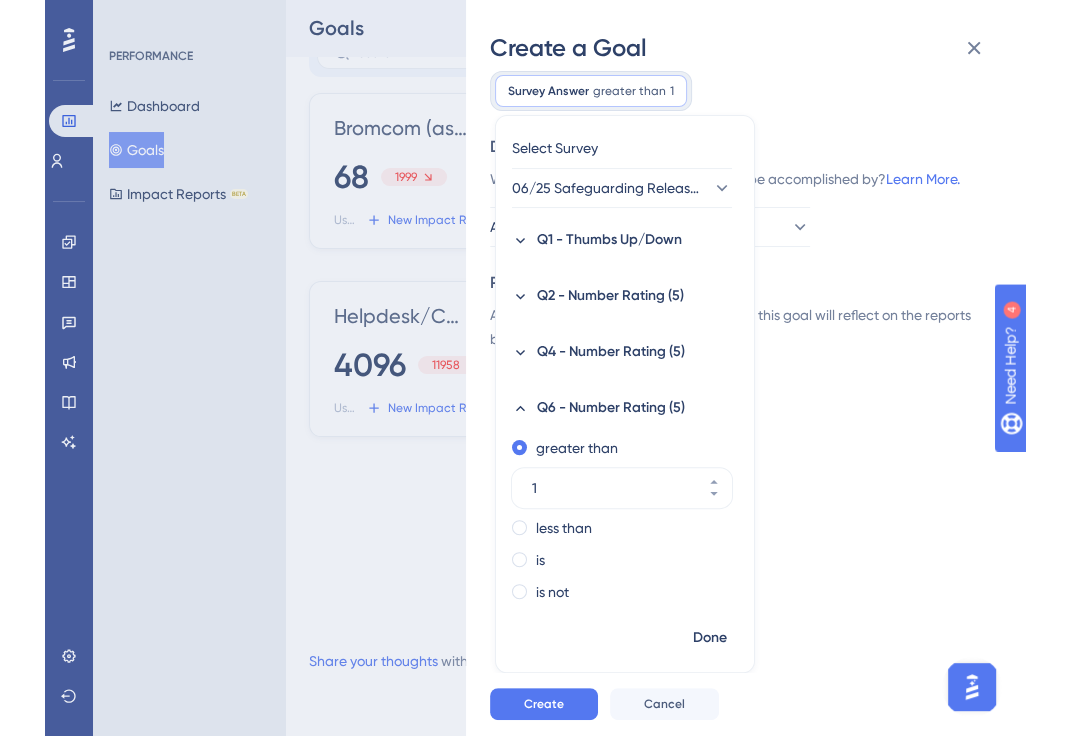 scroll, scrollTop: 0, scrollLeft: 0, axis: both 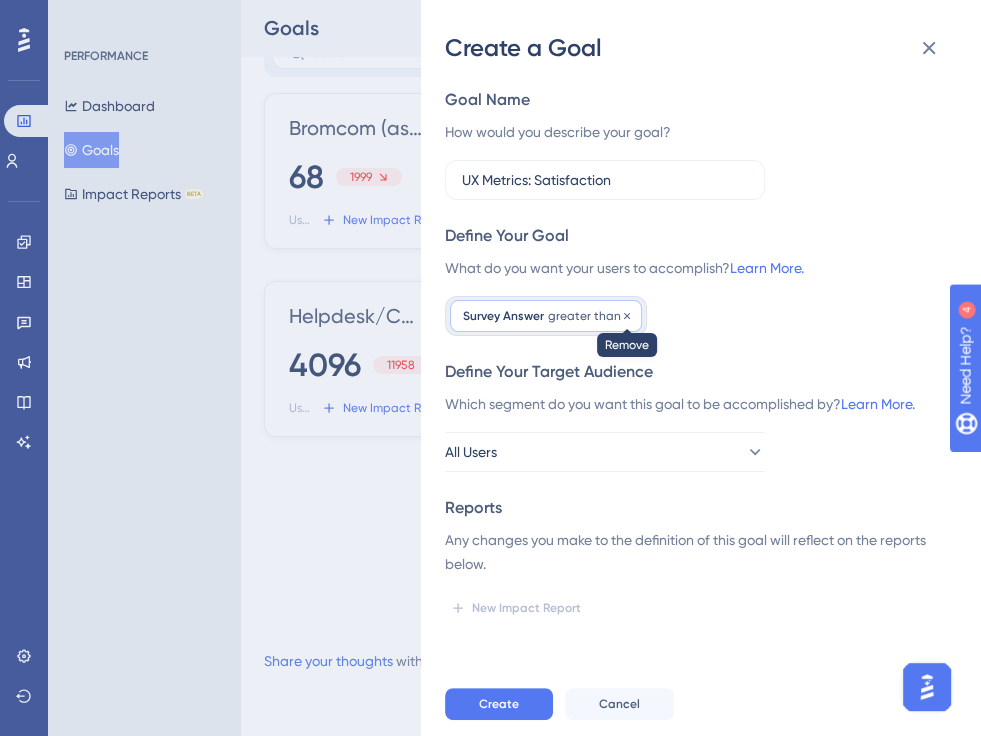 click 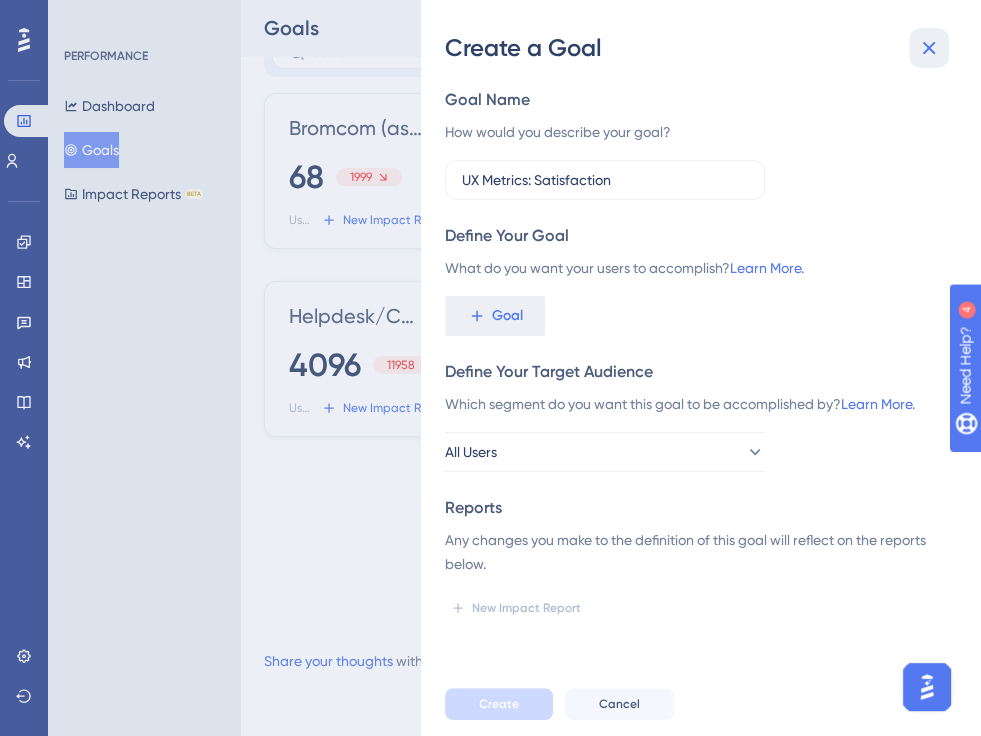 click 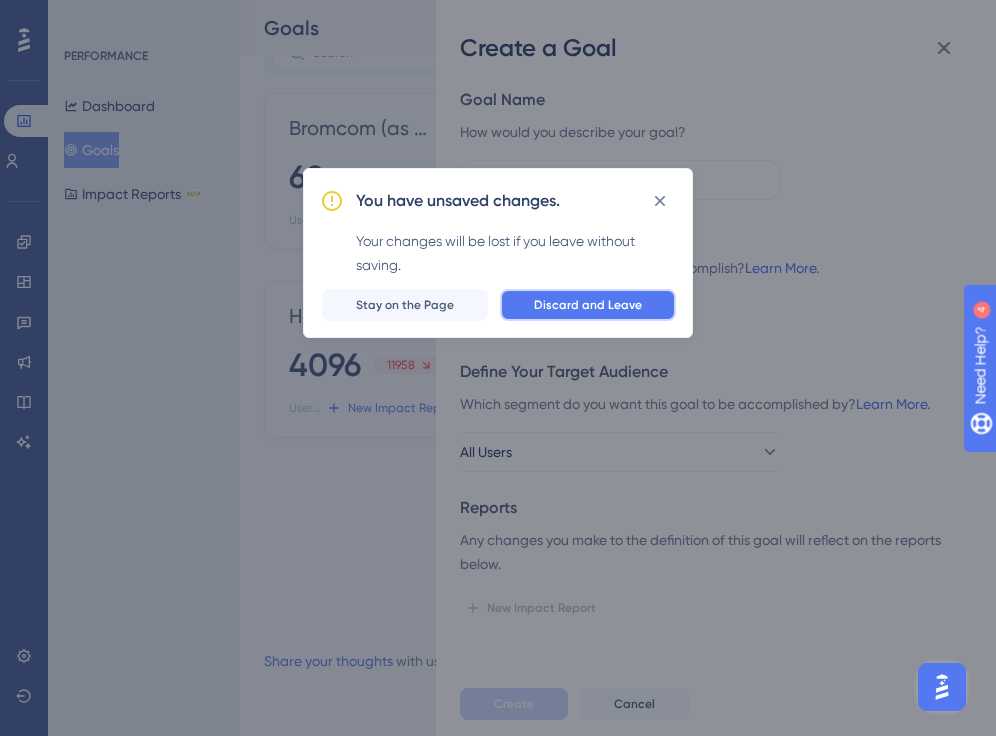 click on "Discard and Leave" at bounding box center [588, 305] 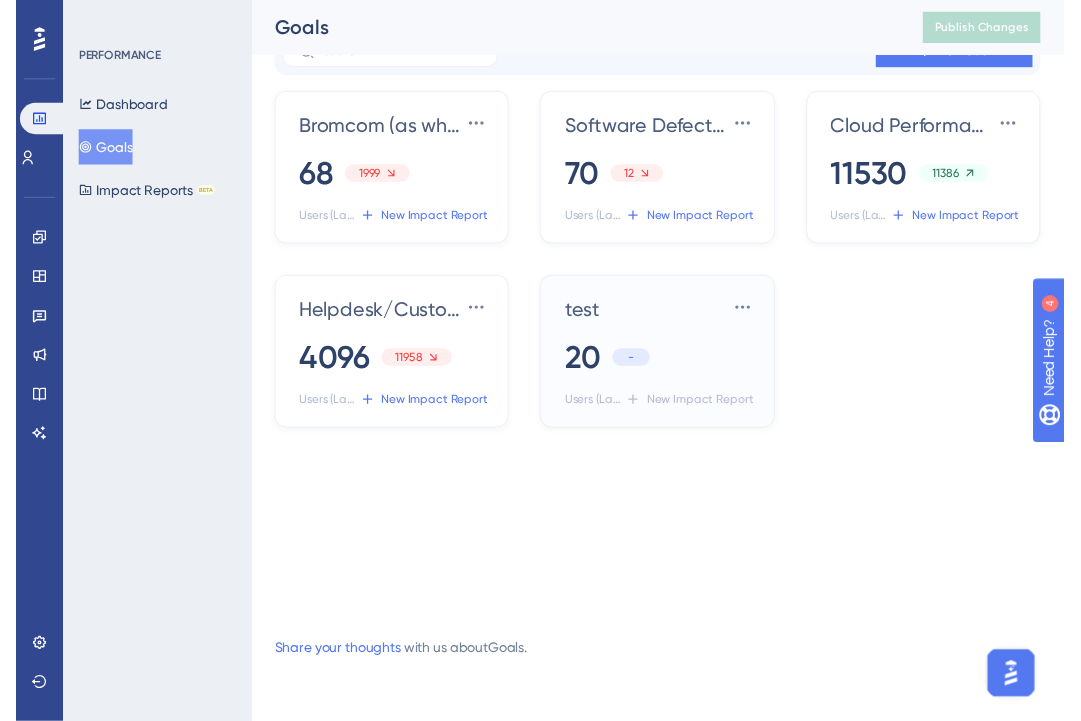 scroll, scrollTop: 0, scrollLeft: 0, axis: both 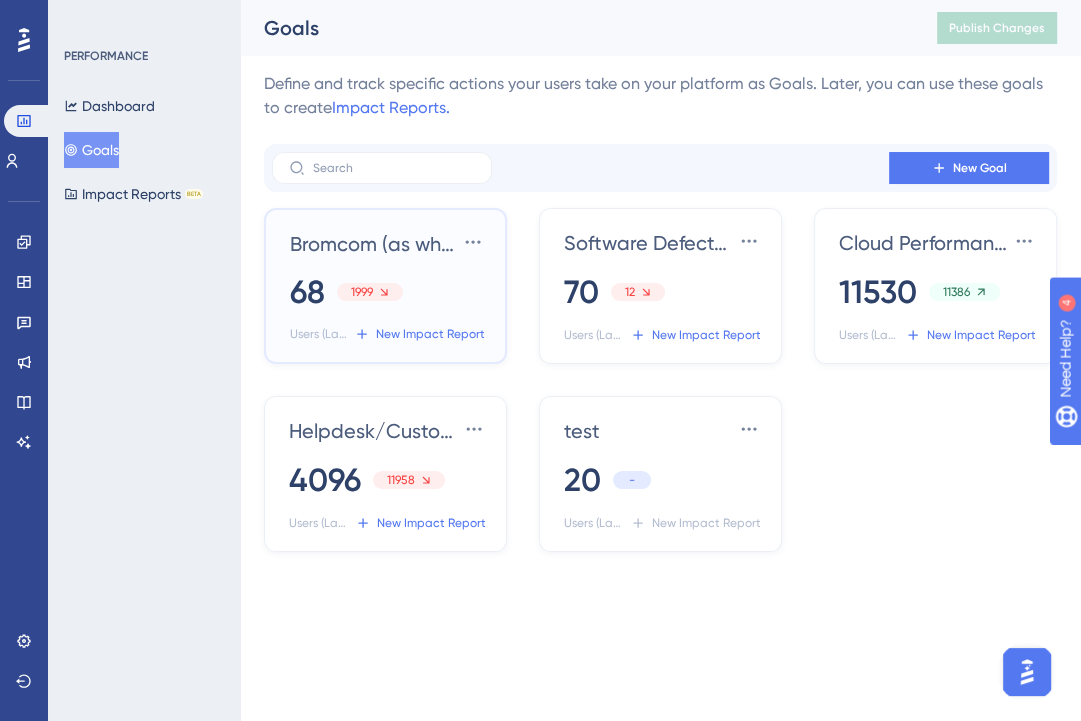 click on "Bromcom (as whole) NPS Settings 68 1999 Users (Last 7 days) New Impact Report" at bounding box center (389, 288) 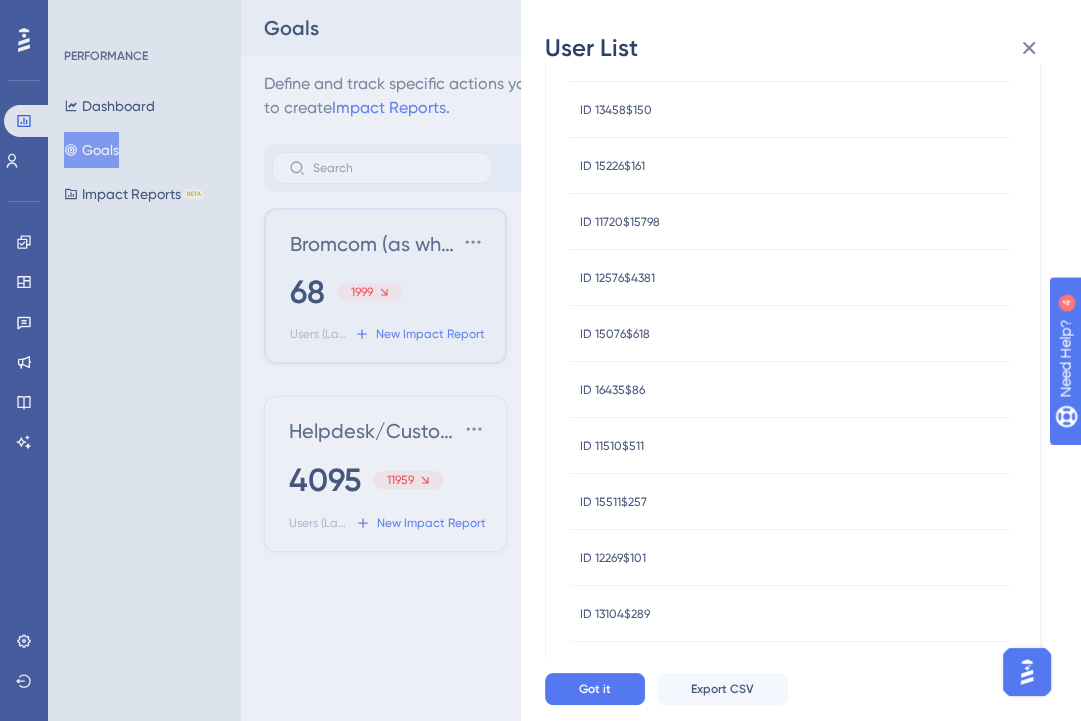 scroll, scrollTop: 3509, scrollLeft: 0, axis: vertical 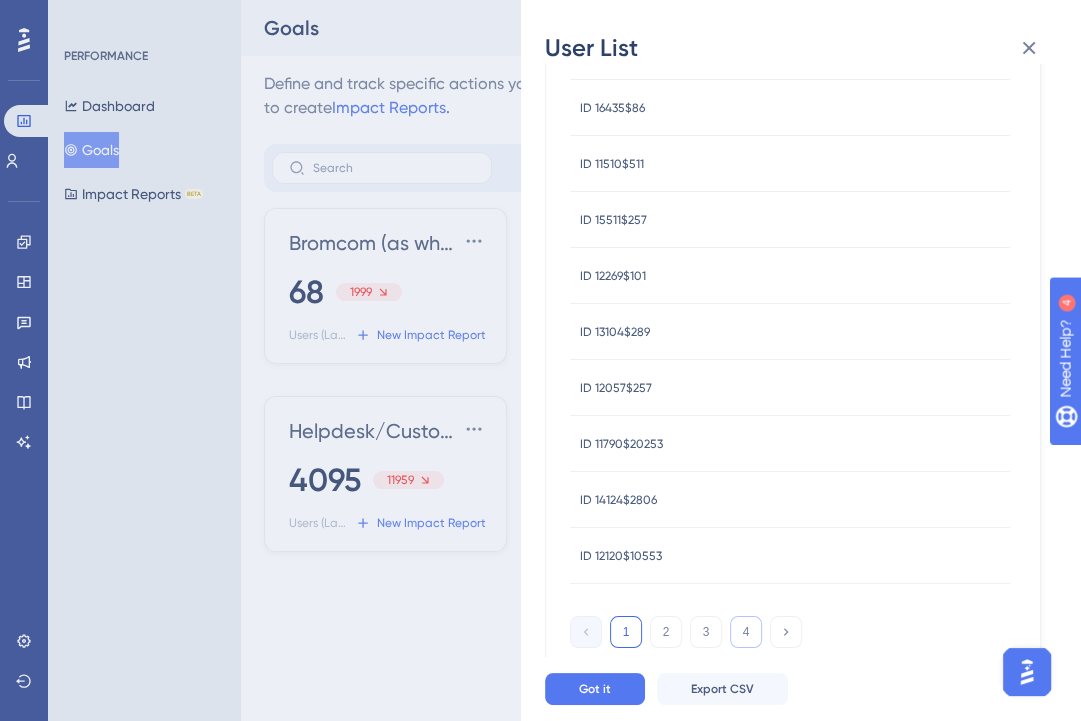 click on "4" at bounding box center (746, 632) 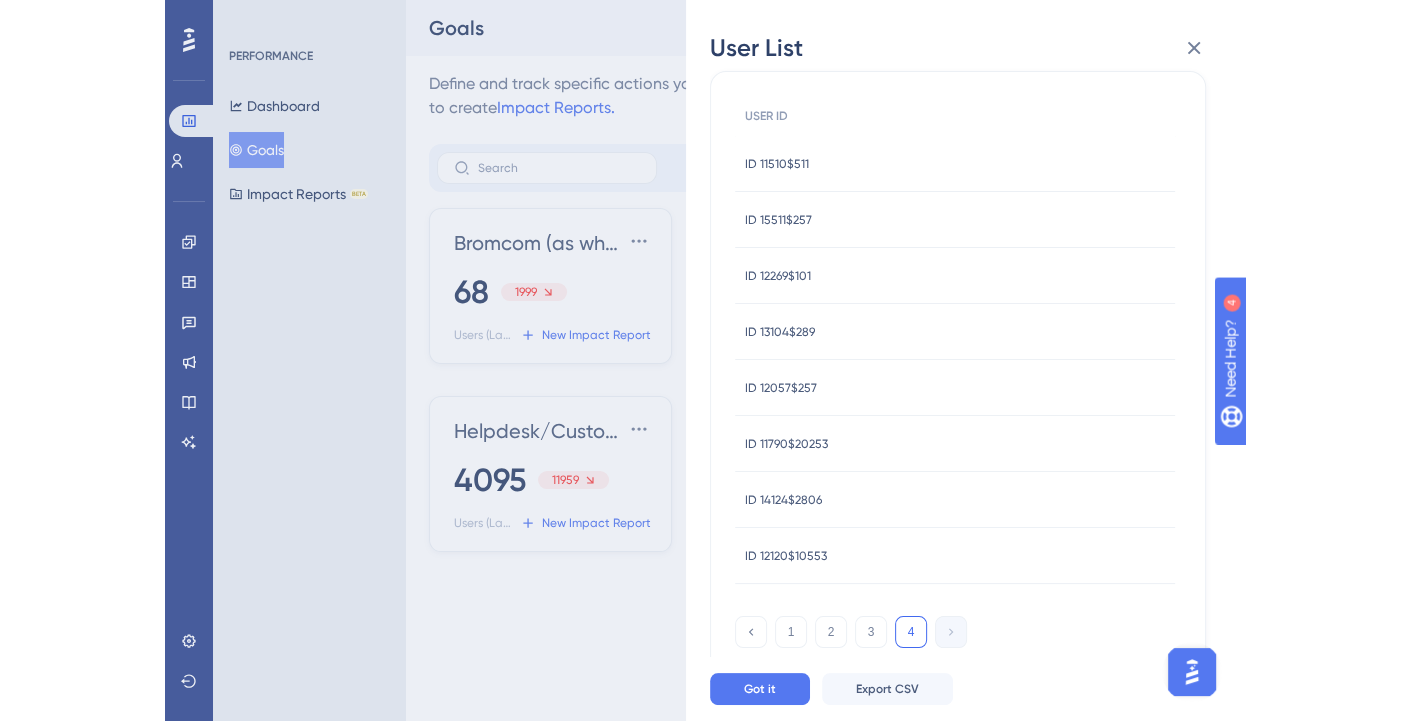 scroll, scrollTop: 0, scrollLeft: 0, axis: both 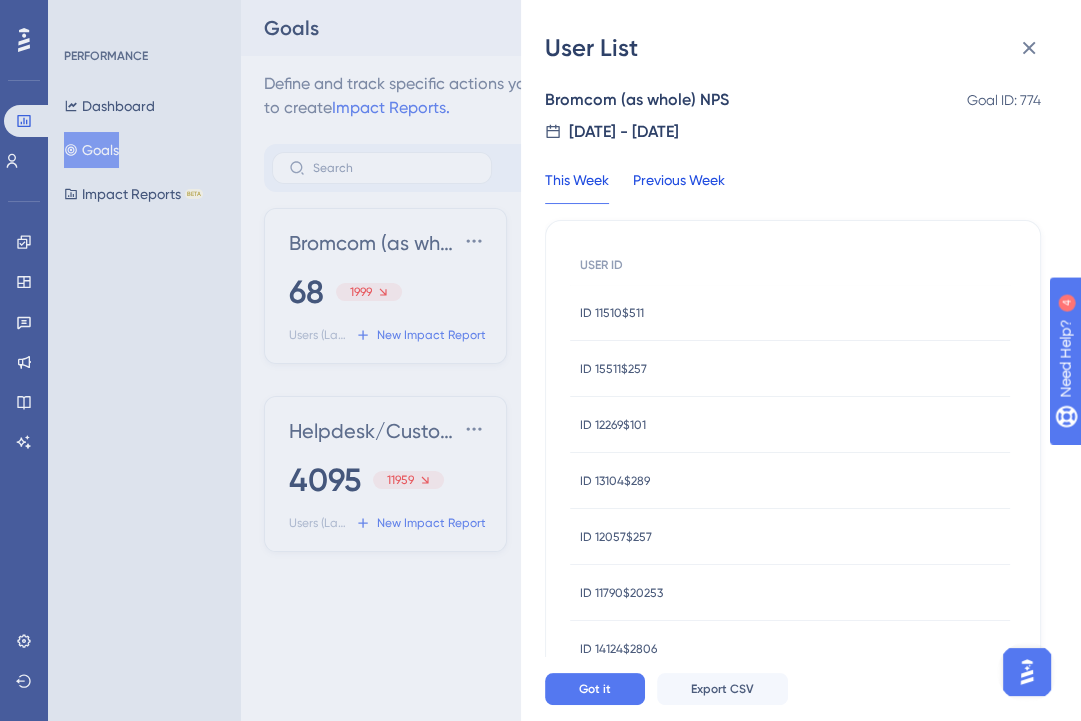 click on "Previous Week" at bounding box center [679, 186] 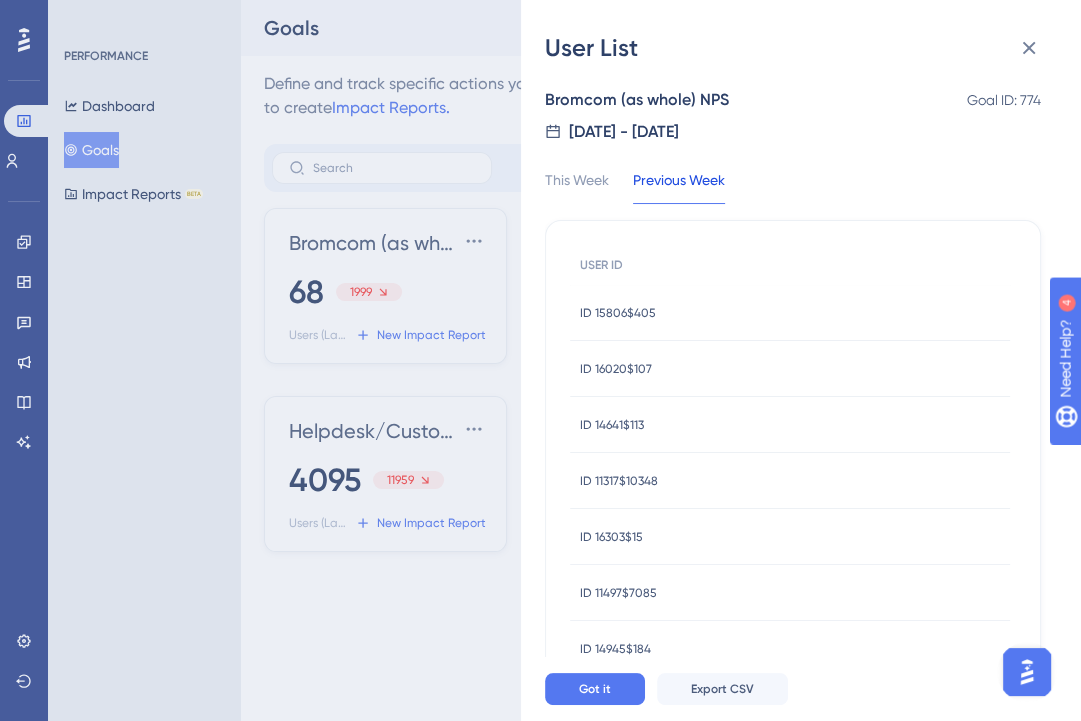 click on "This Week Previous Week USER ID ID 15806$405 ID 15806$405 ID 16020$107 ID 16020$107 ID 14641$113 ID 14641$113 ID 11317$10348 ID 11317$10348 ID 16303$15 ID 16303$15 ID 11497$7085 ID 11497$7085 ID 14945$184 ID 14945$184 ID 14495$222 ID 14495$222 ID 12532$20 ID 12532$20 ID 12270$59 ID 12270$59 ID 11341$35149 ID 11341$35149 ID 15638$101 ID 15638$101 ID 14268$106 ID 14268$106 ID 15303$79 ID 15303$79 ID 15304$13 ID 15304$13 ID 14311$14602 ID 14311$14602 ID 12991$60 ID 12991$60 ID 16131$246 ID 16131$246 ID 15656$54 ID 15656$54 ID 11615$22570 ID 11615$22570 ID 14747$123 ID 14747$123 ID 14180$102 ID 14180$102 ID 12911$481 ID 12911$481 ID 11501$18715 ID 11501$18715 ID 12329$114 ID 12329$114 ID 13080$7653 ID 13080$7653 ID 11537$22303 ID 11537$22303 ID 11371$22759 ID 11371$22759 ID 11893$3395 ID 11893$3395 ID 13321$6 ID 13321$6 ID 14424$12 ID 14424$12 ID 12117$14 ID 12117$14 ID 14393$10 ID 14393$10 ID 11749$3448 ID 11749$3448 ID 12271$441 ID 12271$441 ID 12997$162 ID 12997$162 ID 13132$64 ID 13132$64 ID 14048$137 1 2 3 4" at bounding box center [793, 2163] 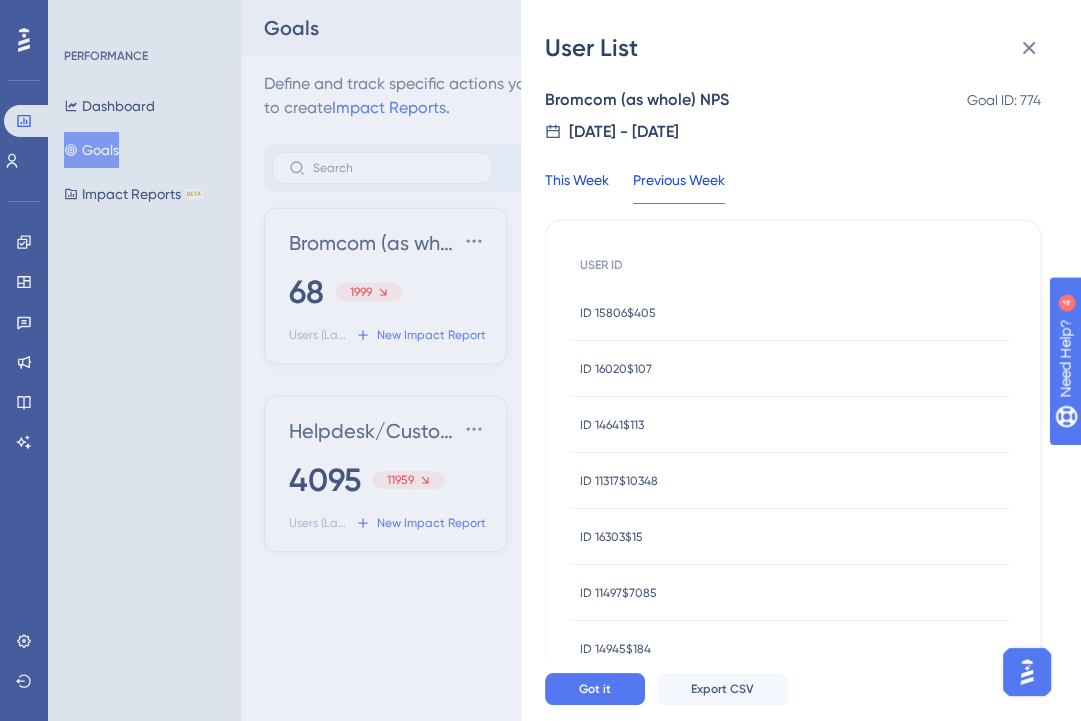 click on "This Week" at bounding box center (577, 186) 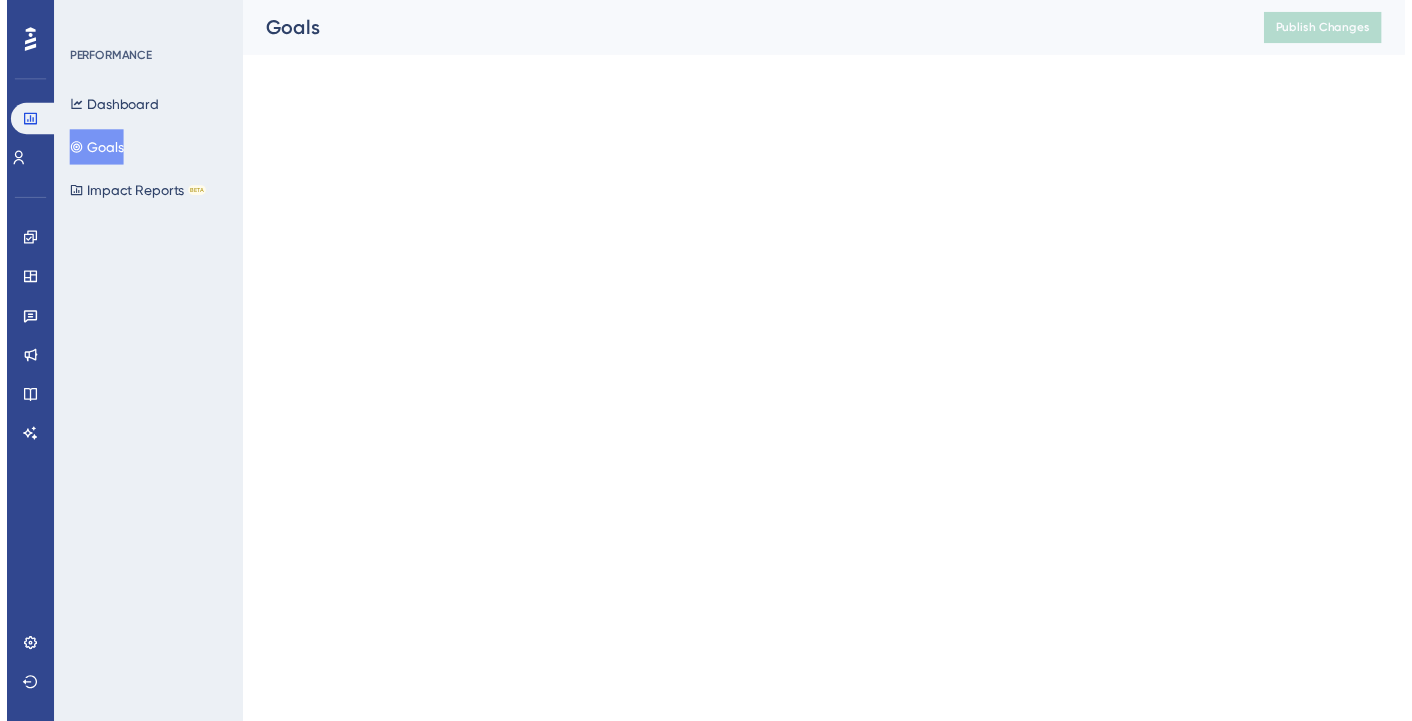 scroll, scrollTop: 0, scrollLeft: 0, axis: both 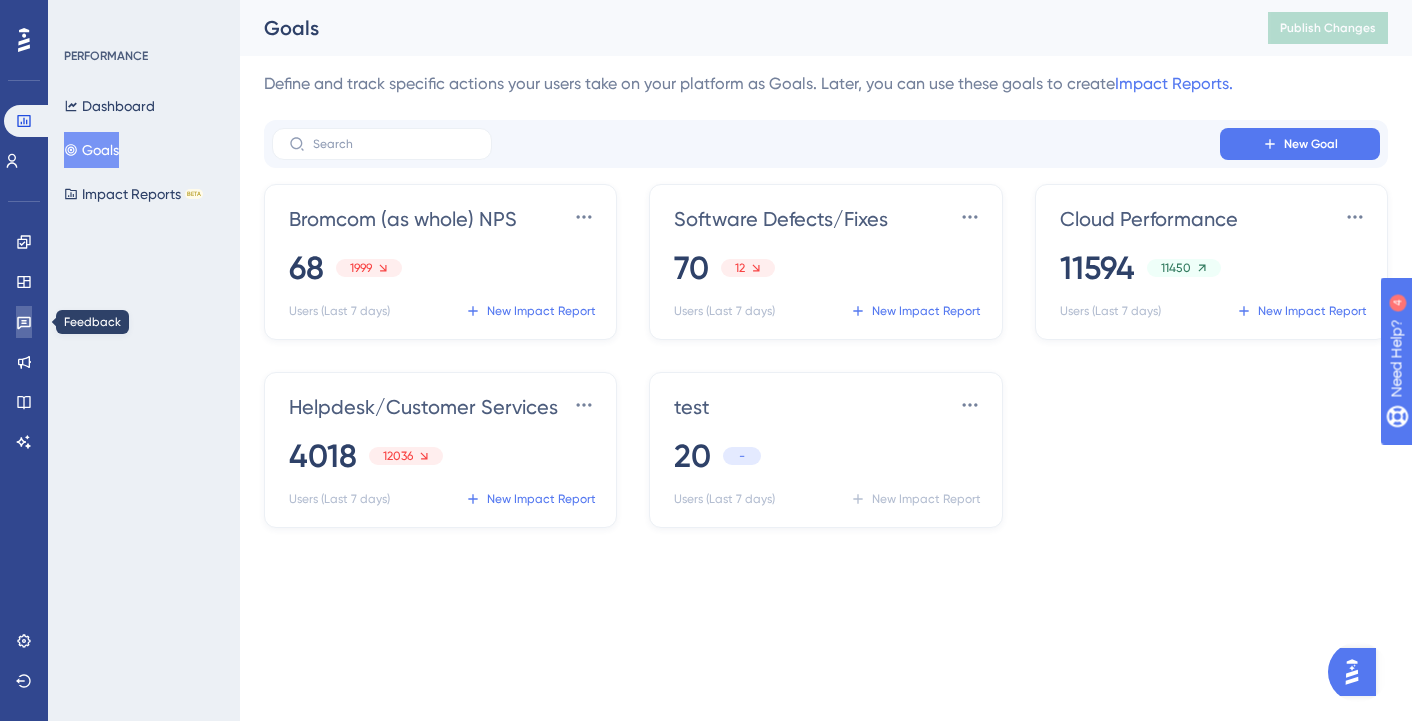 click 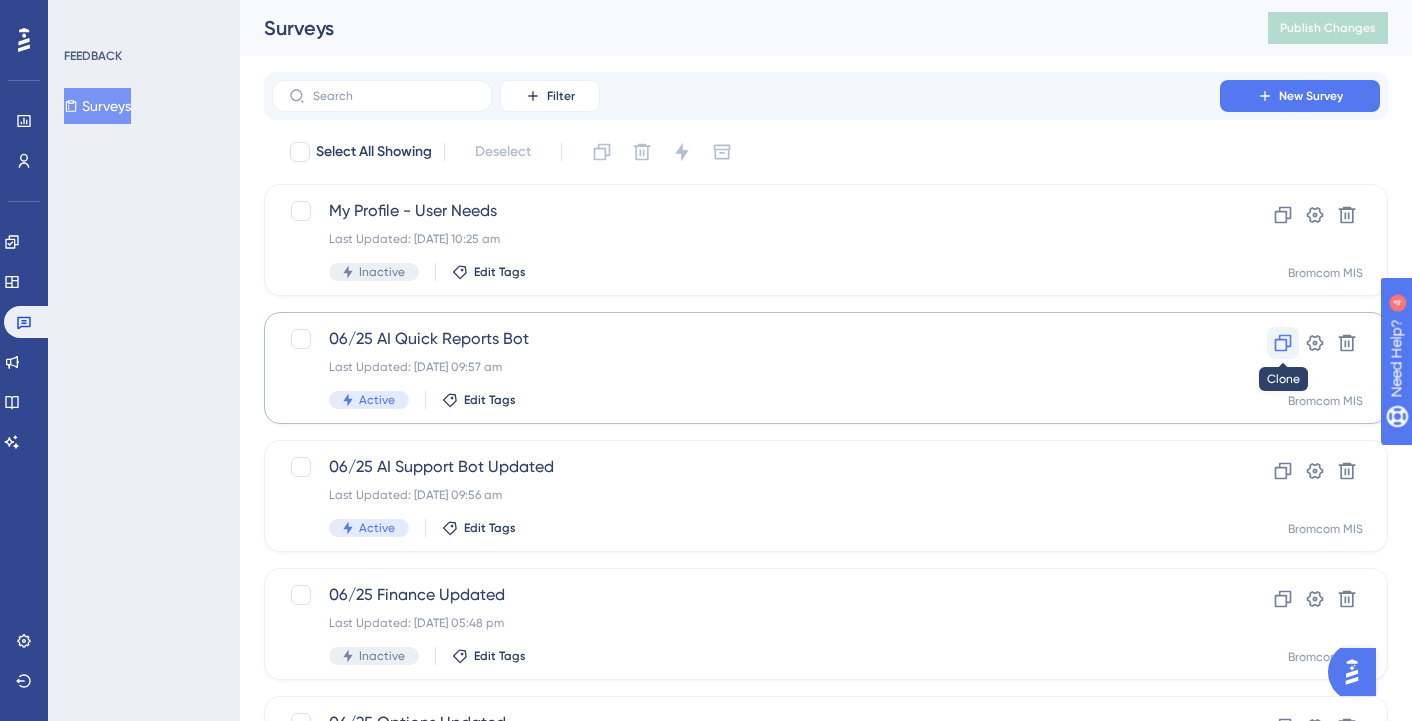 click at bounding box center (1283, 343) 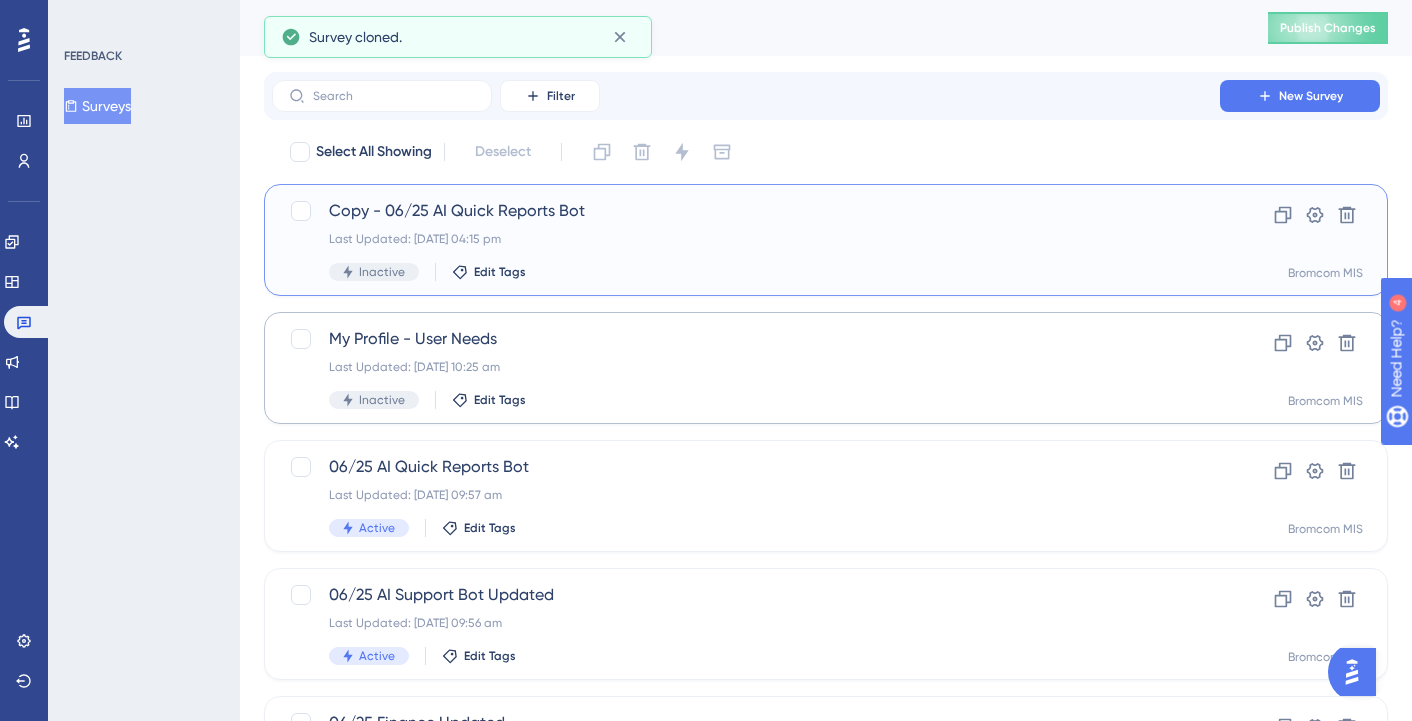 click on "Copy - 06/25 AI Quick Reports Bot Last Updated: [DATE] 04:15 pm Inactive Edit Tags" at bounding box center [746, 240] 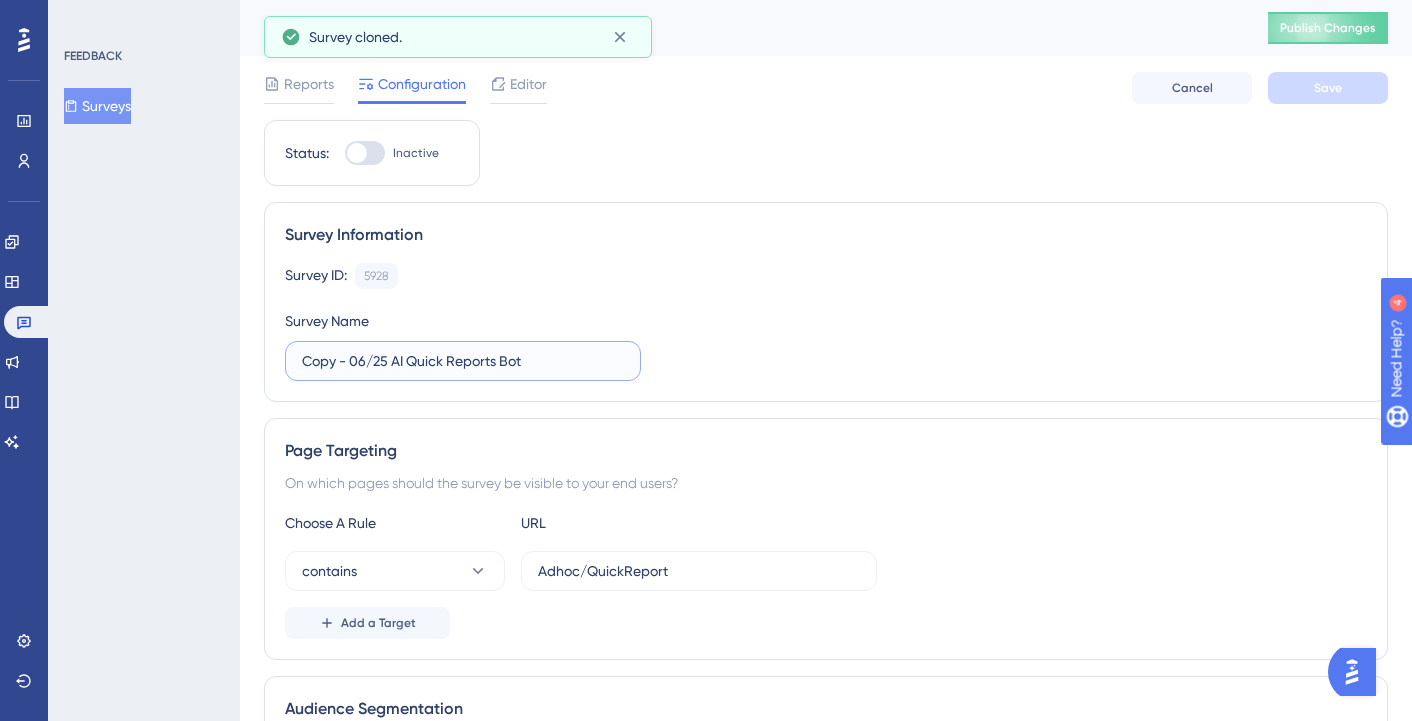 click on "Copy - 06/25 AI Quick Reports Bot" at bounding box center [463, 361] 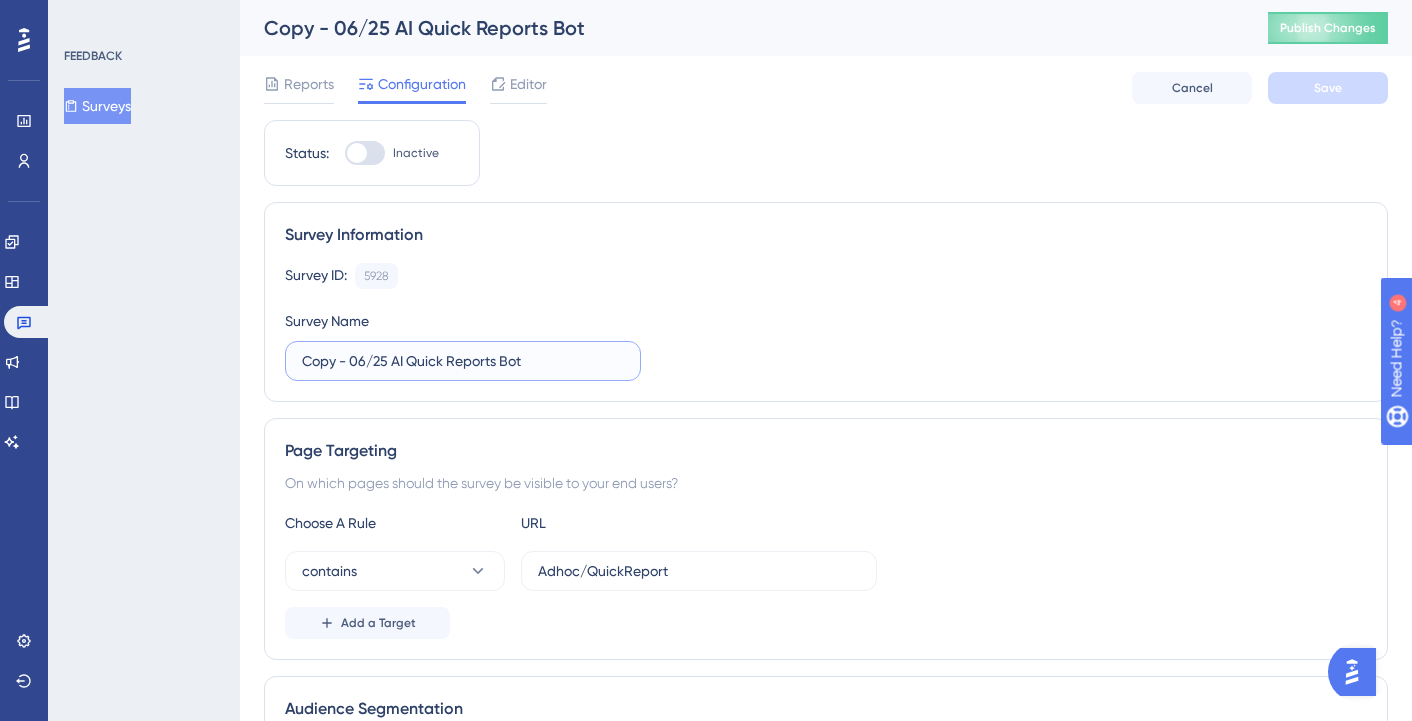 click on "Copy - 06/25 AI Quick Reports Bot" at bounding box center [463, 361] 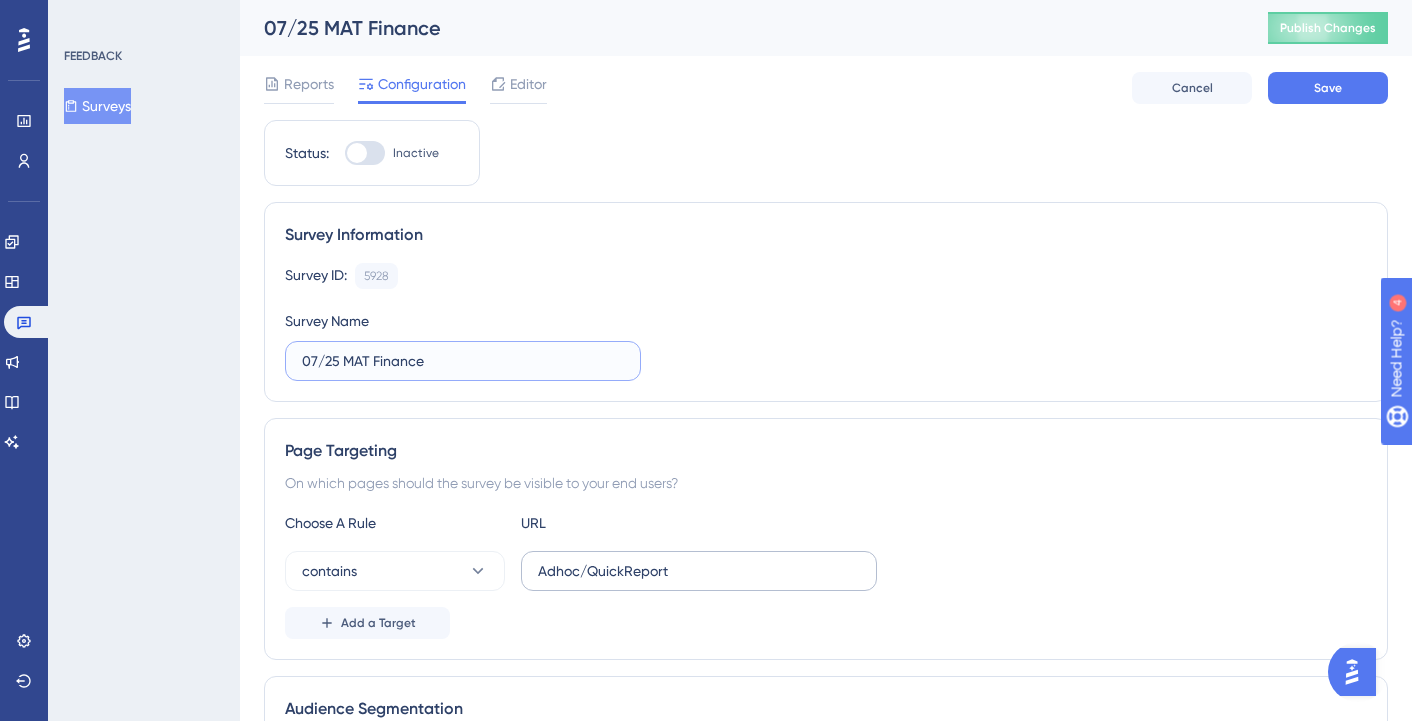 type on "07/25 MAT Finance" 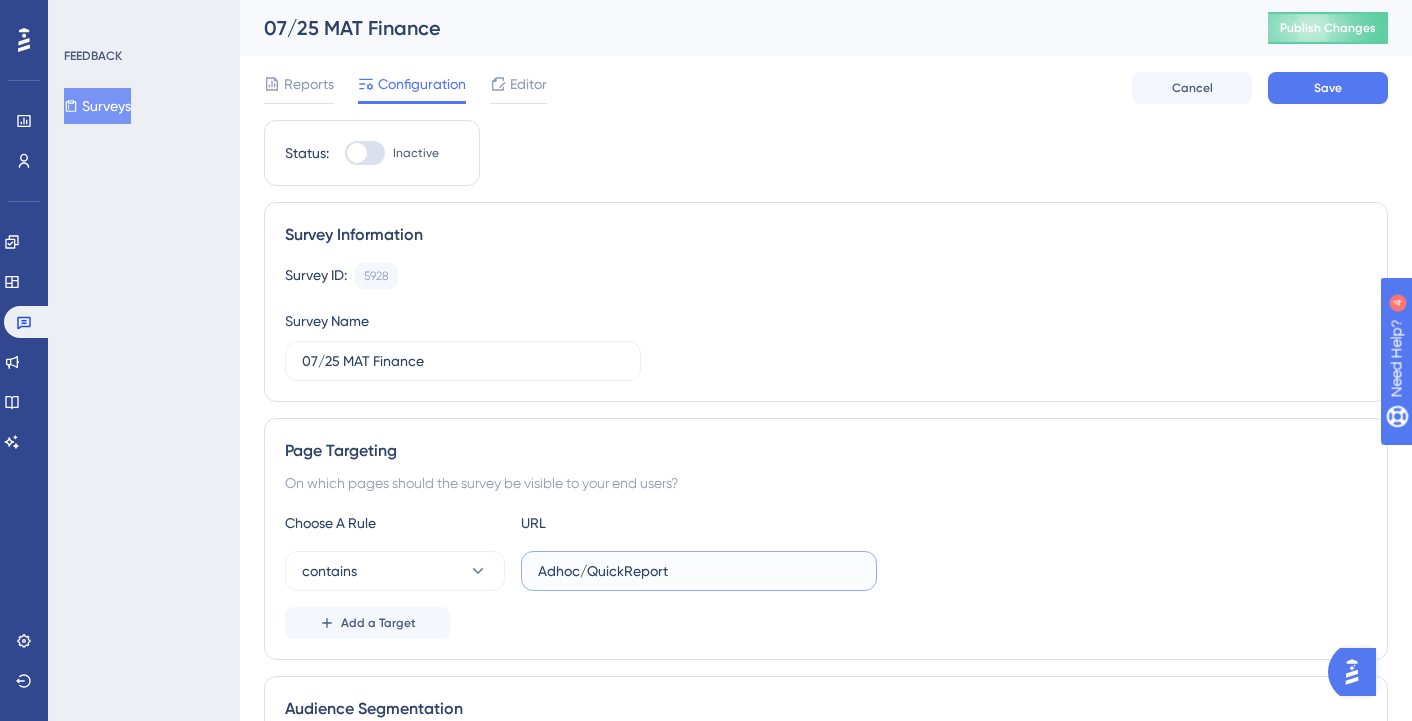 click on "Adhoc/QuickReport" at bounding box center [699, 571] 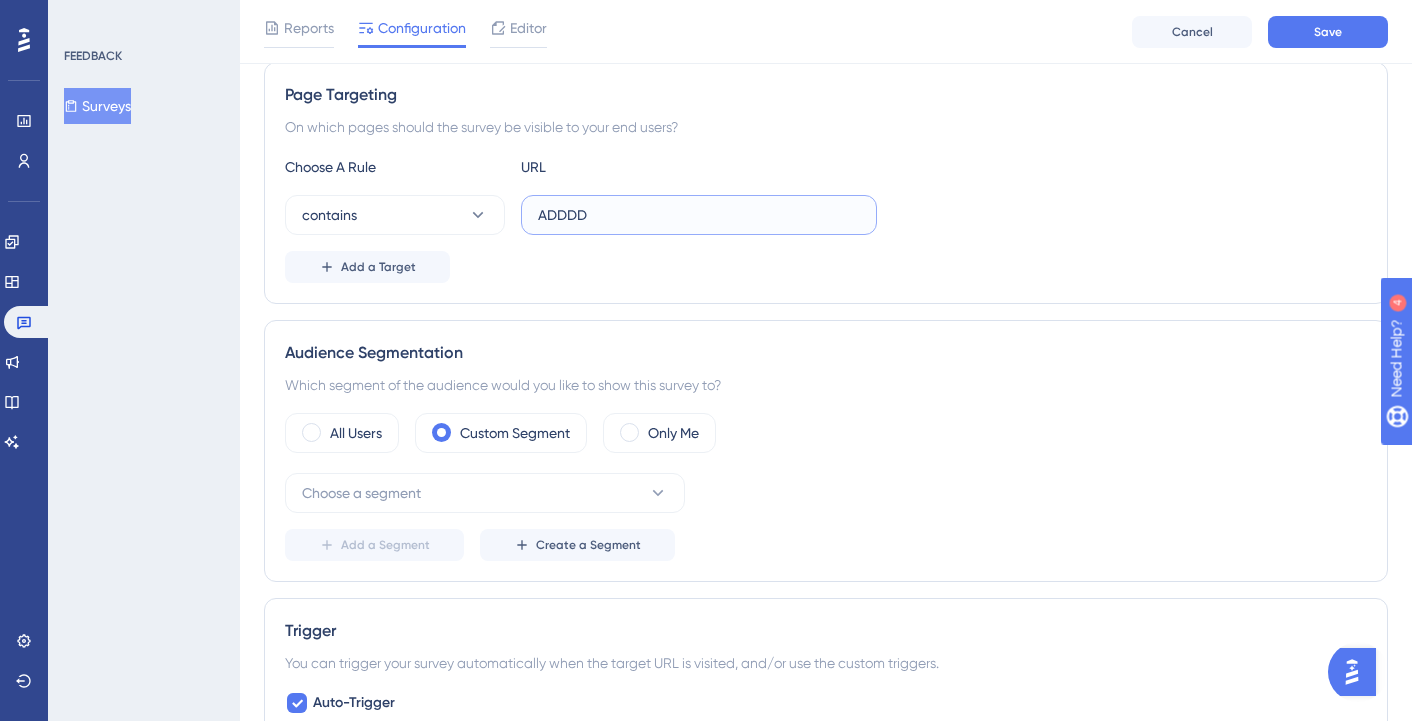 scroll, scrollTop: 362, scrollLeft: 0, axis: vertical 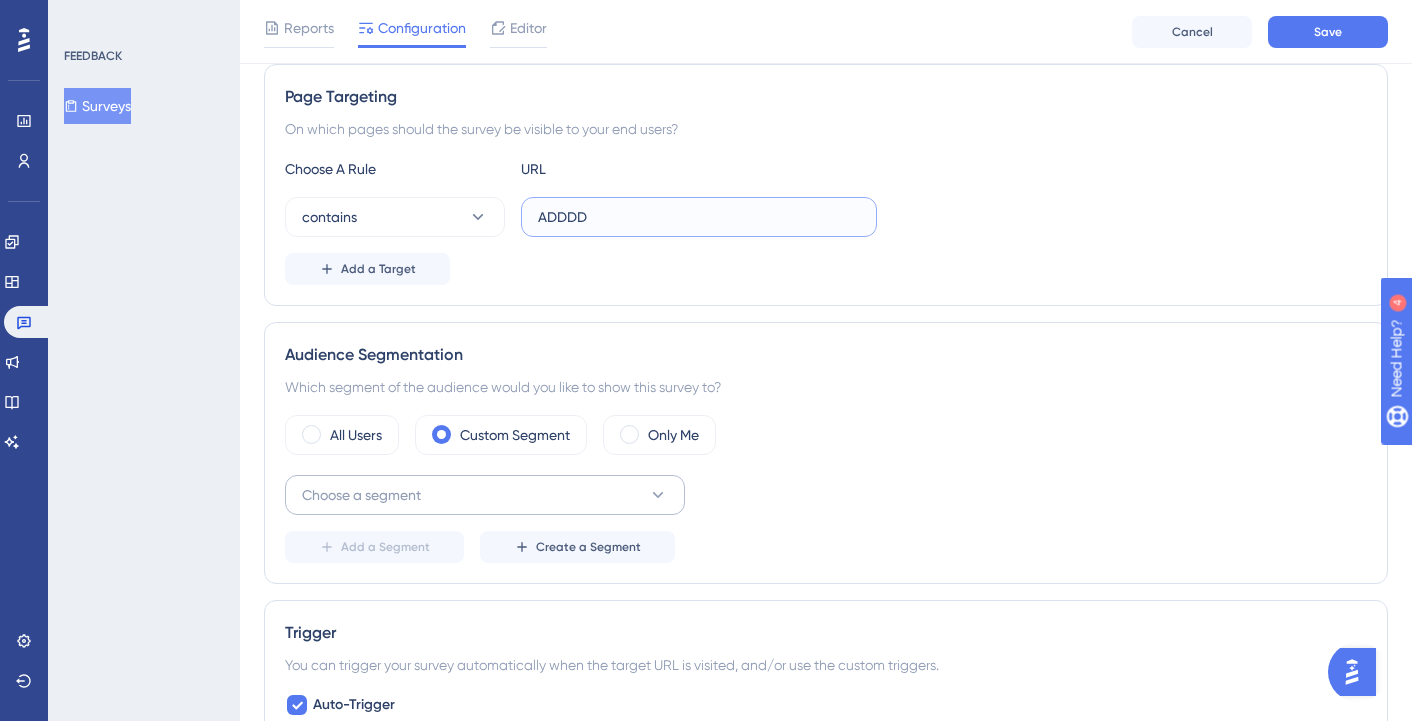 type on "ADDDD" 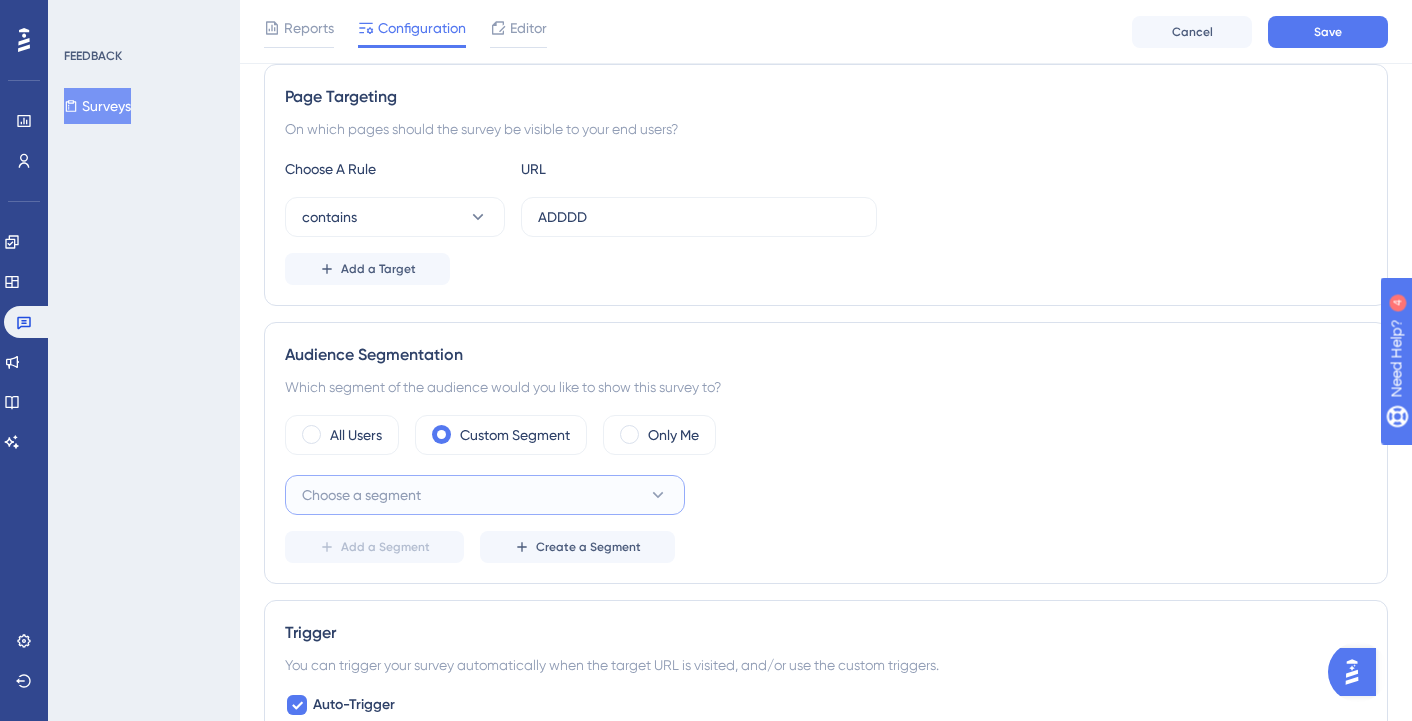 click on "Choose a segment" at bounding box center (485, 495) 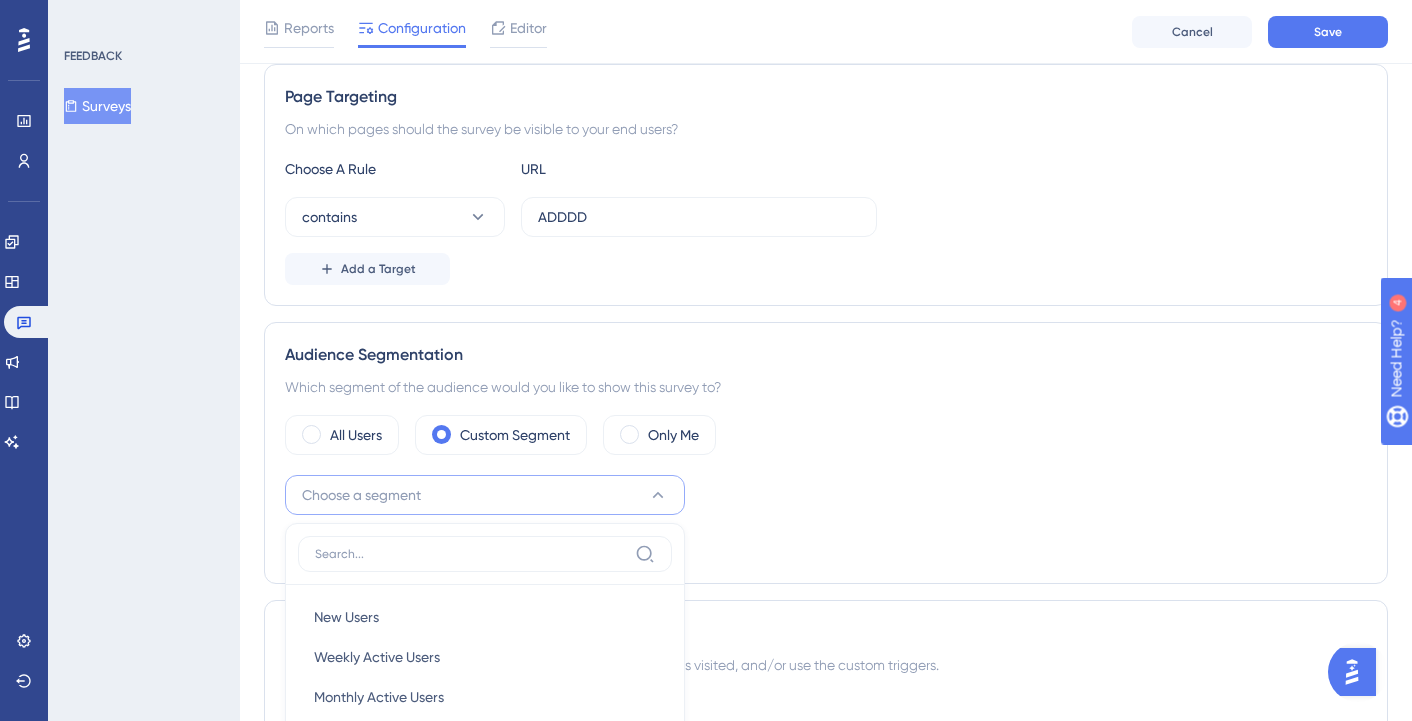 scroll, scrollTop: 638, scrollLeft: 0, axis: vertical 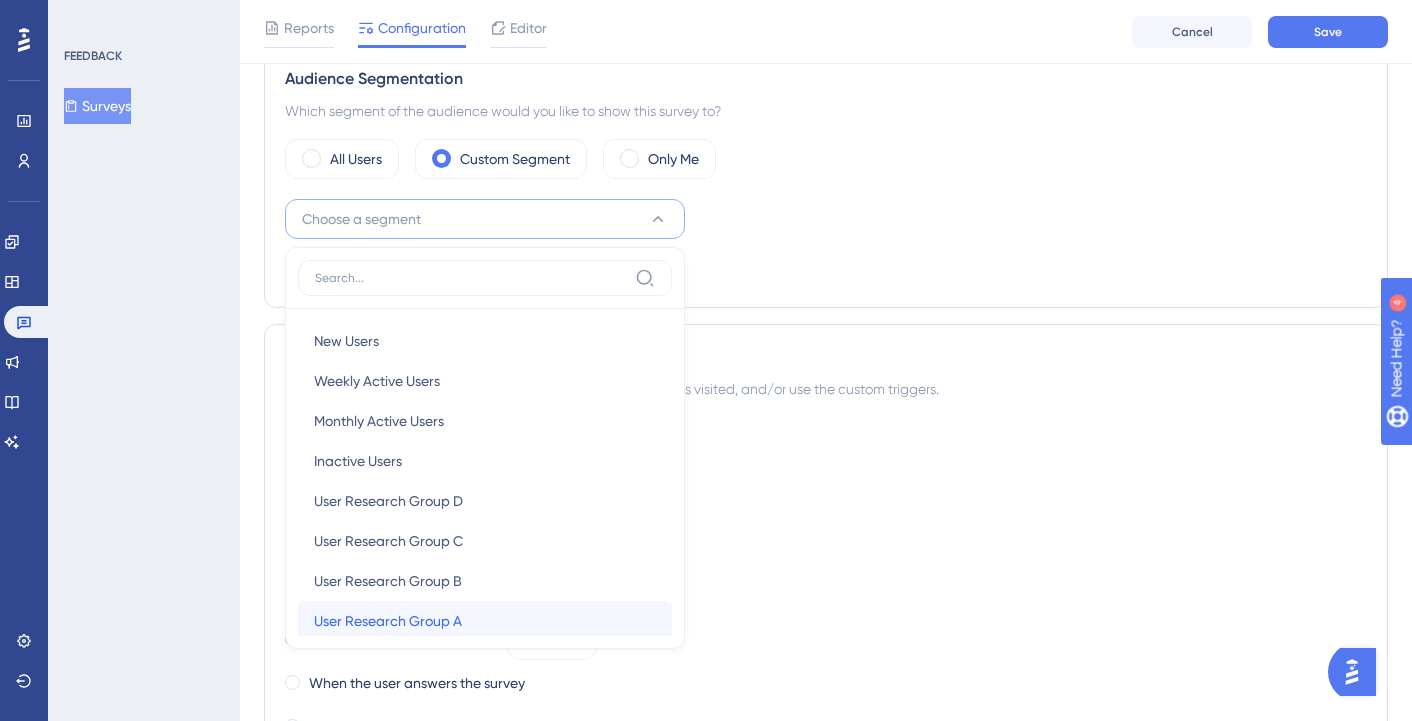 click on "User Research Group A User Research Group A" at bounding box center [485, 621] 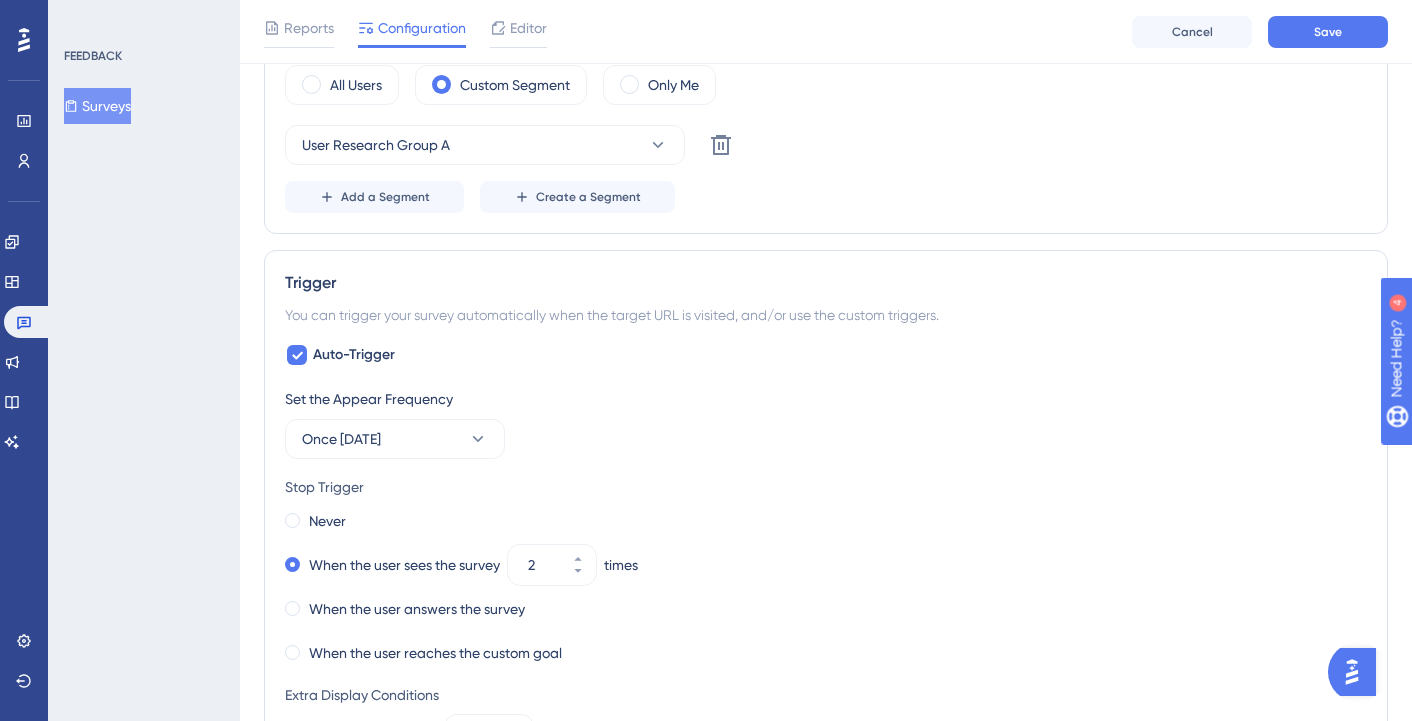 scroll, scrollTop: 519, scrollLeft: 0, axis: vertical 